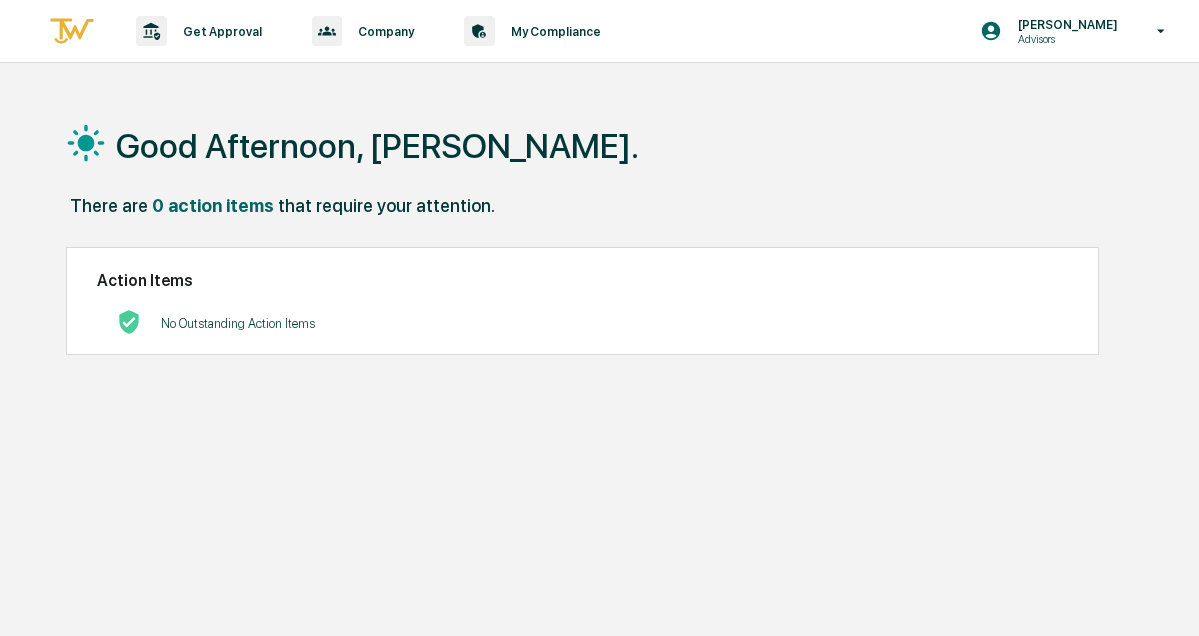 scroll, scrollTop: 0, scrollLeft: 0, axis: both 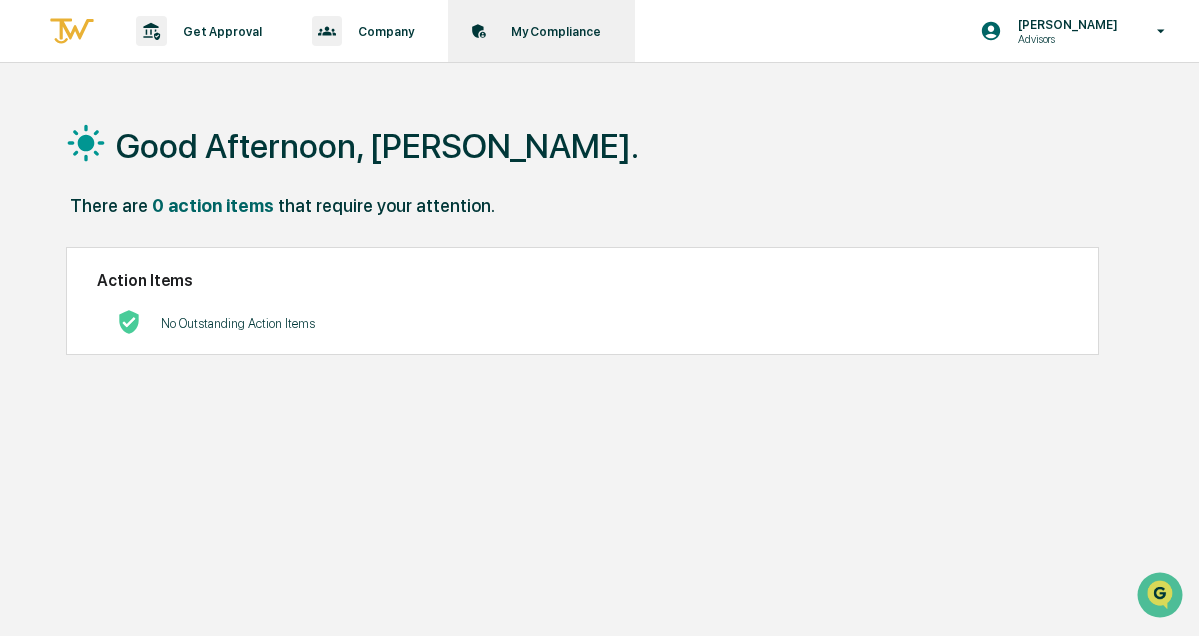 click on "My Compliance" at bounding box center [553, 31] 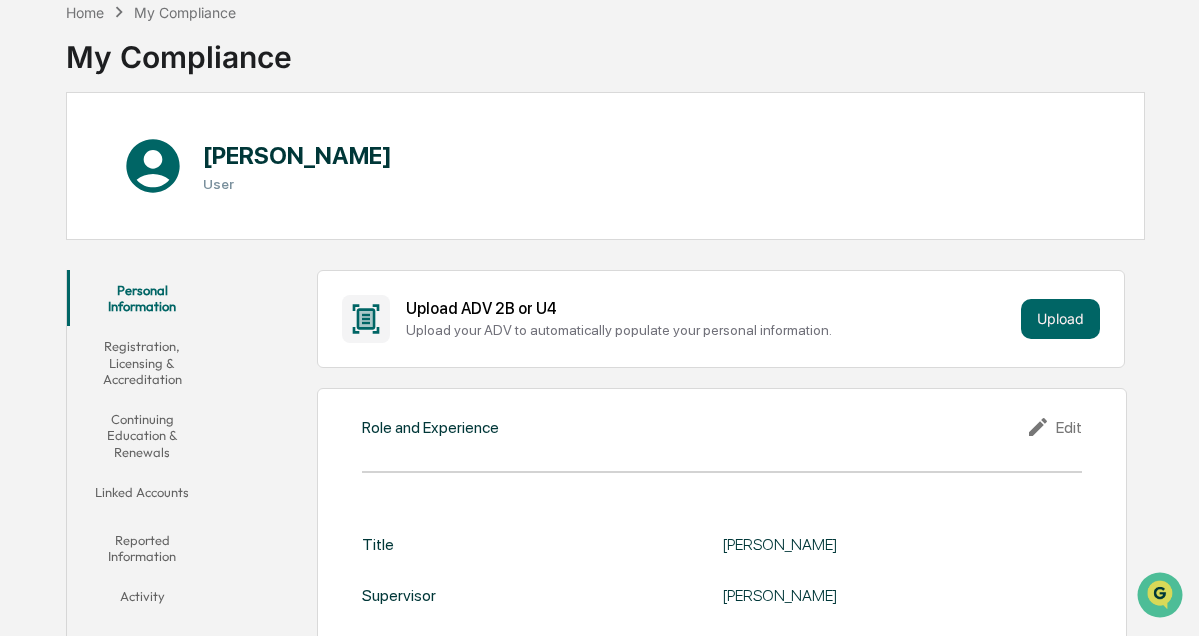 scroll, scrollTop: 0, scrollLeft: 0, axis: both 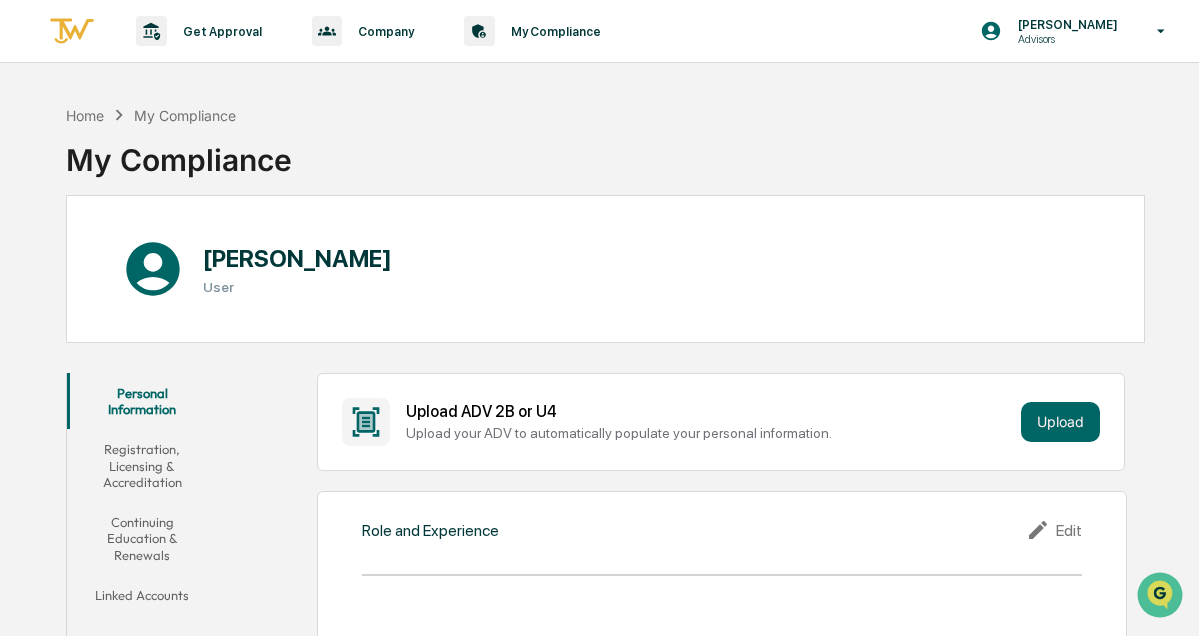 click on "Registration, Licensing & Accreditation" at bounding box center (142, 465) 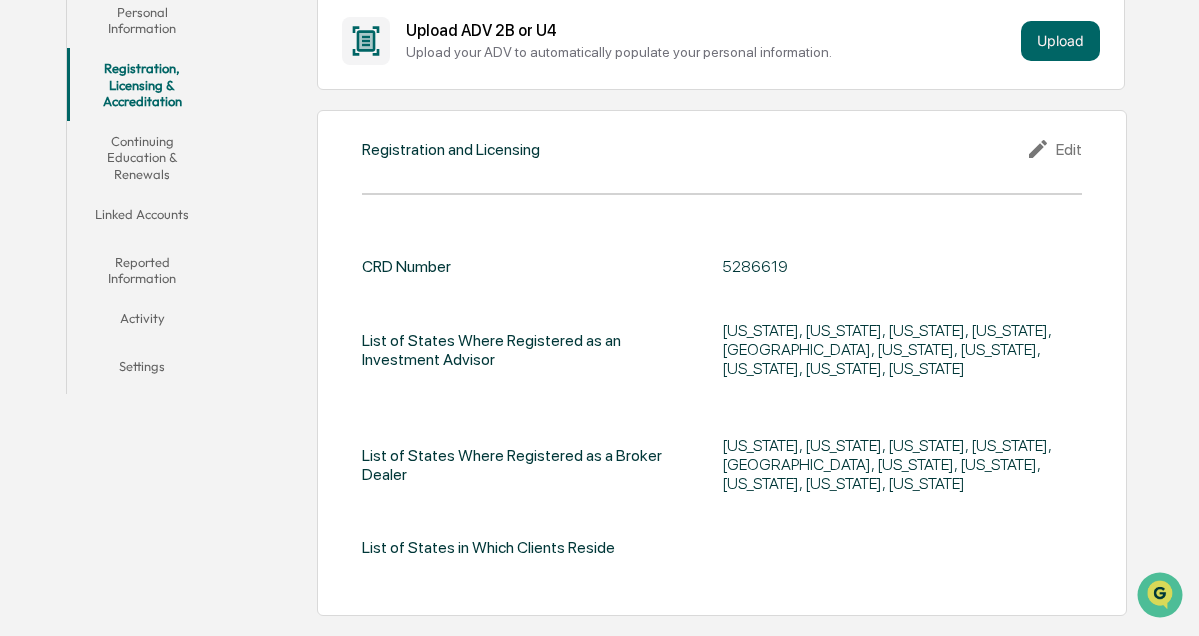 scroll, scrollTop: 397, scrollLeft: 0, axis: vertical 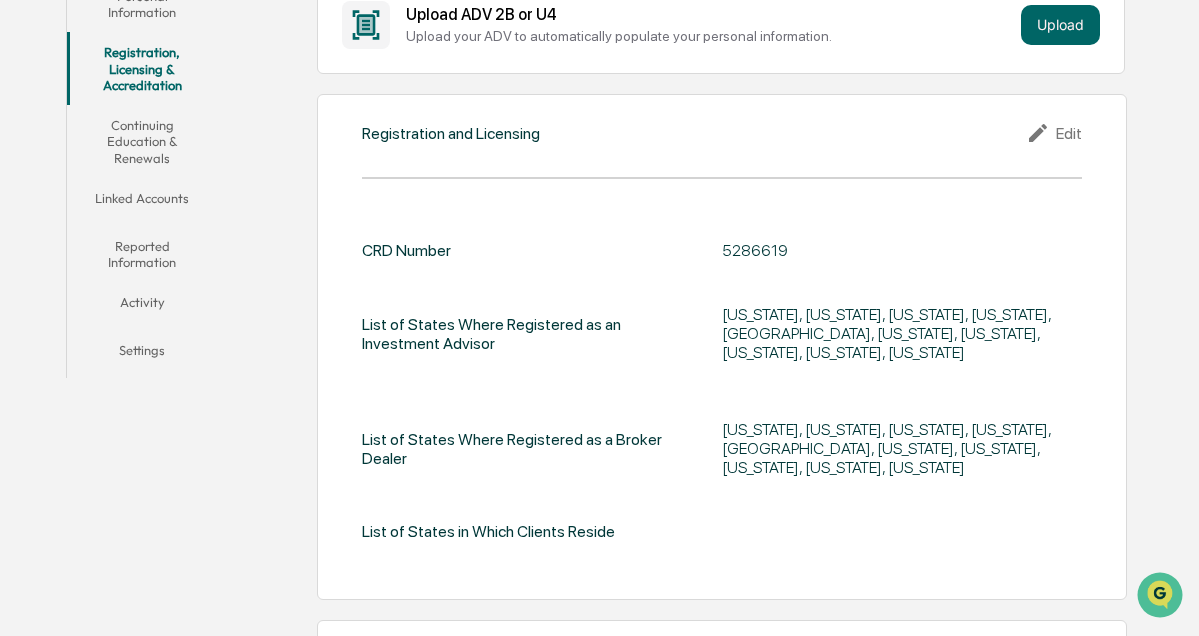 click on "Edit" at bounding box center [1054, 133] 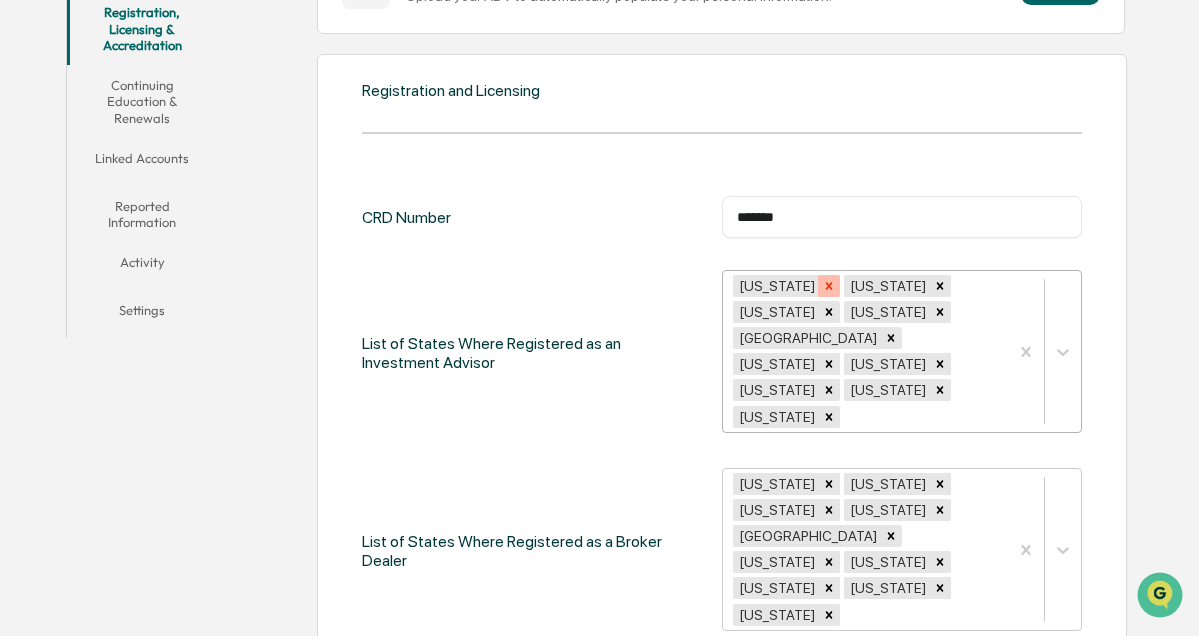scroll, scrollTop: 439, scrollLeft: 0, axis: vertical 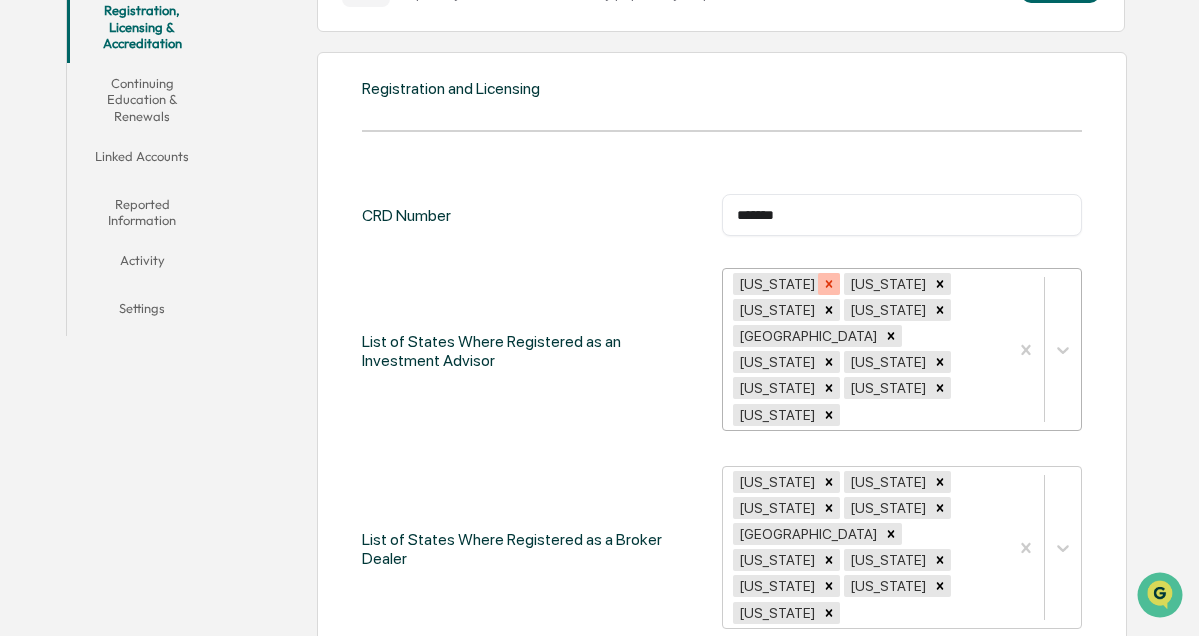 click 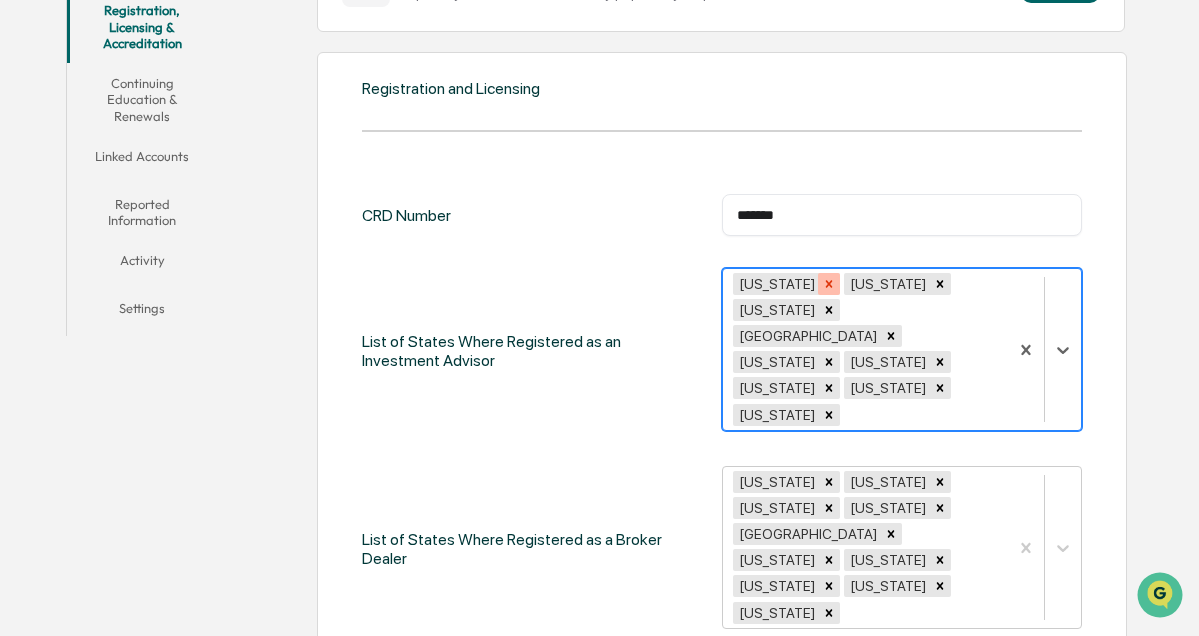 click 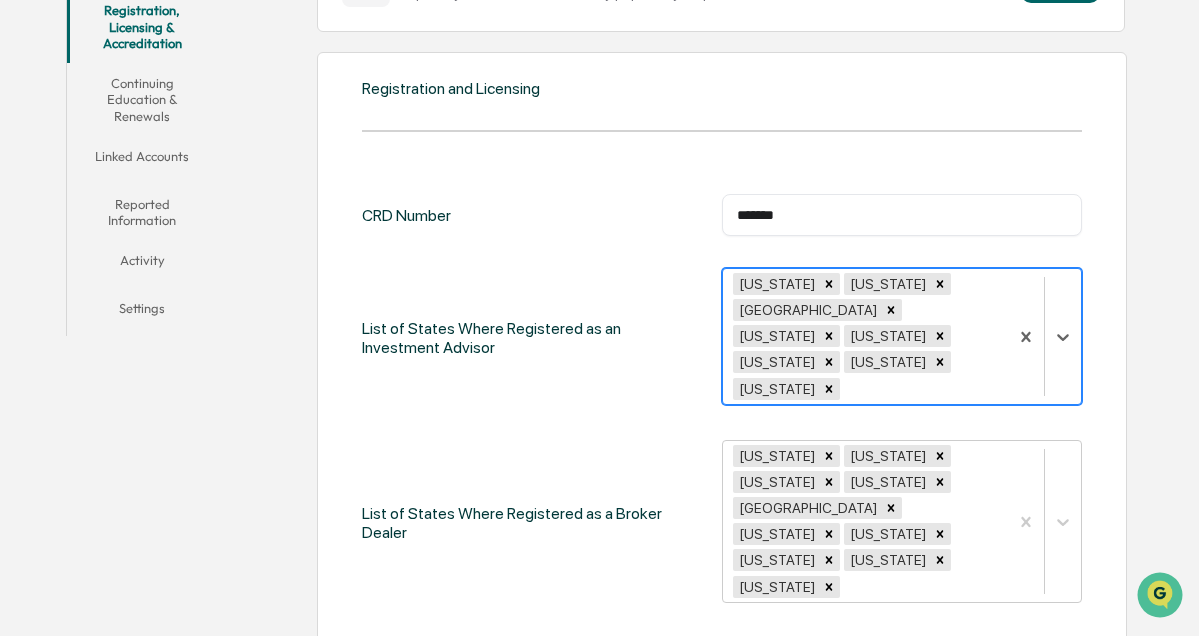 click 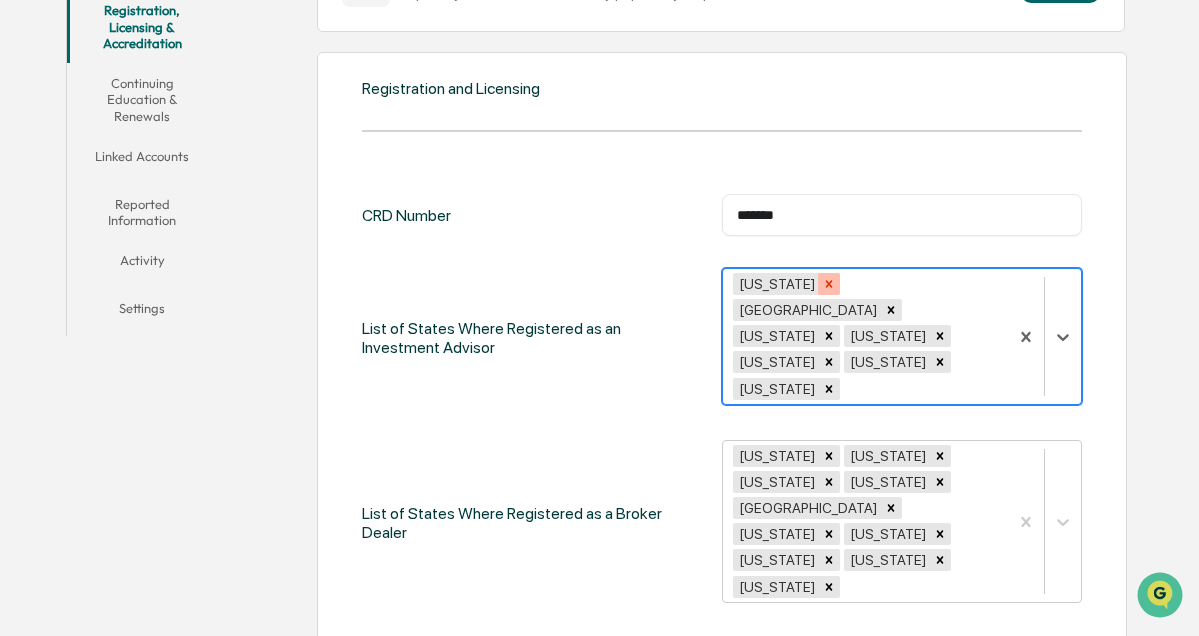 click 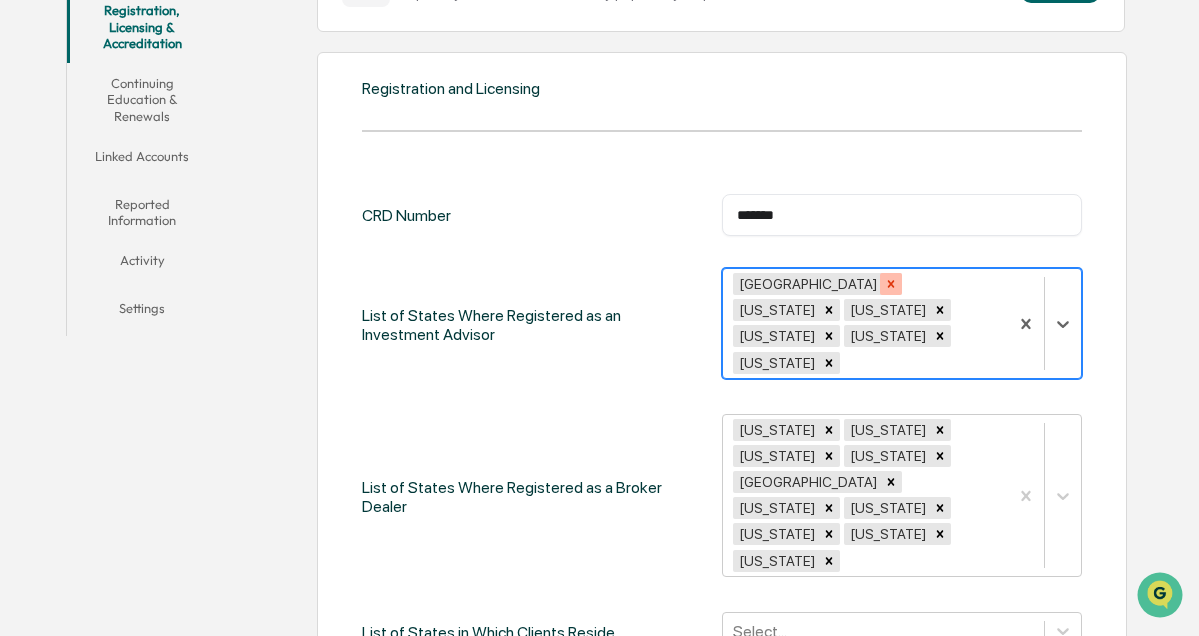click 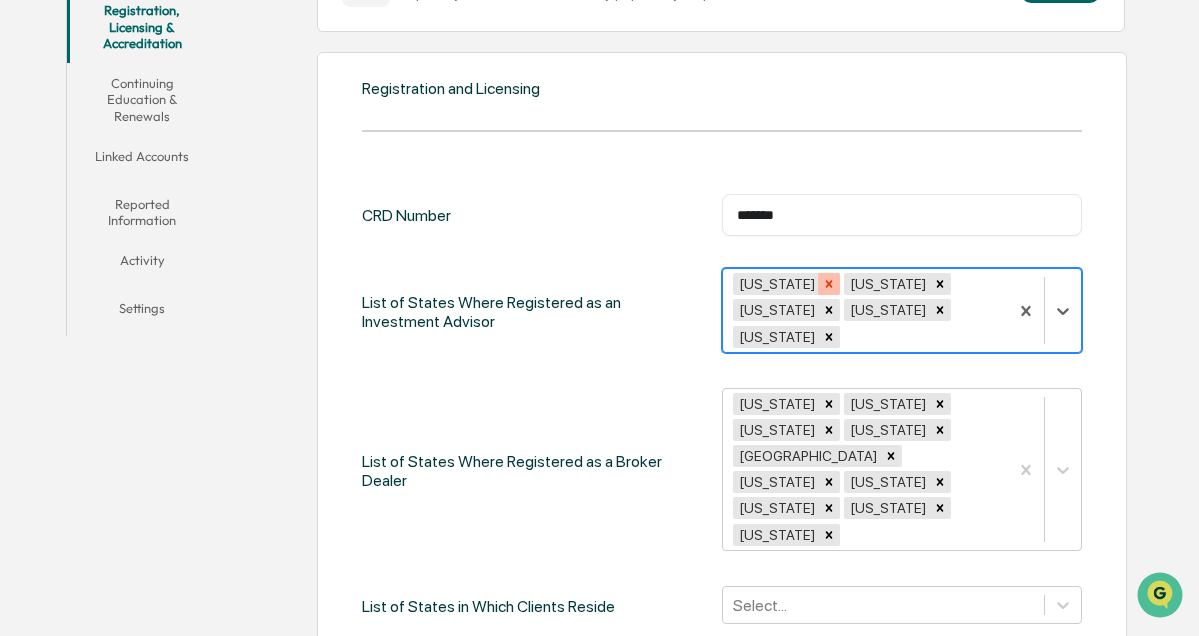 click 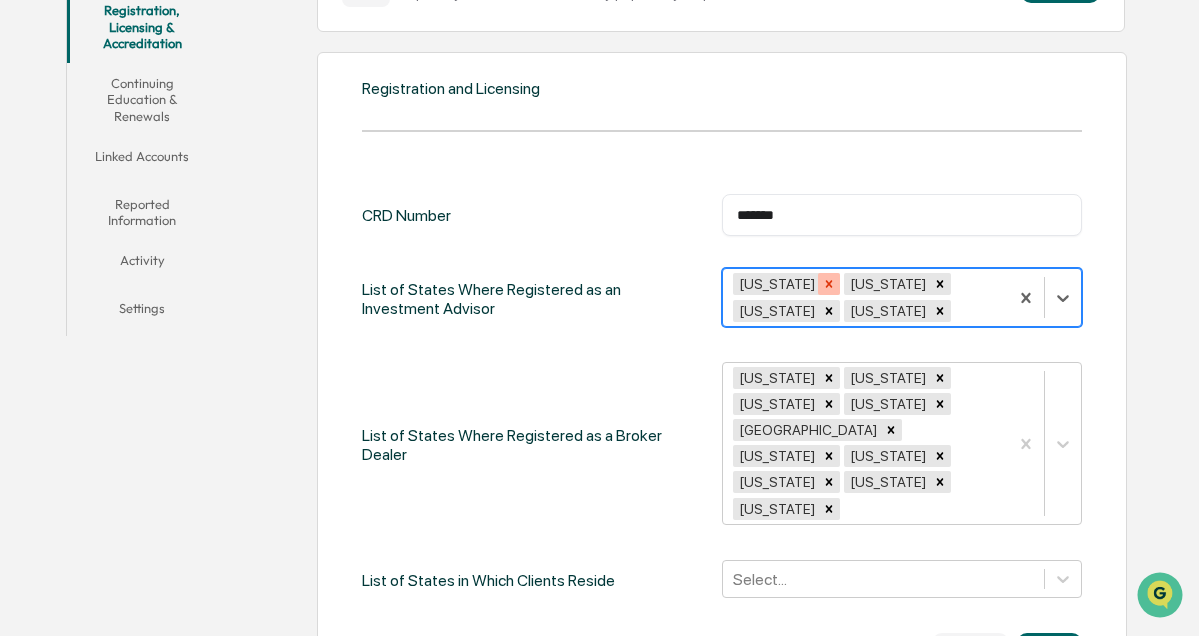 click 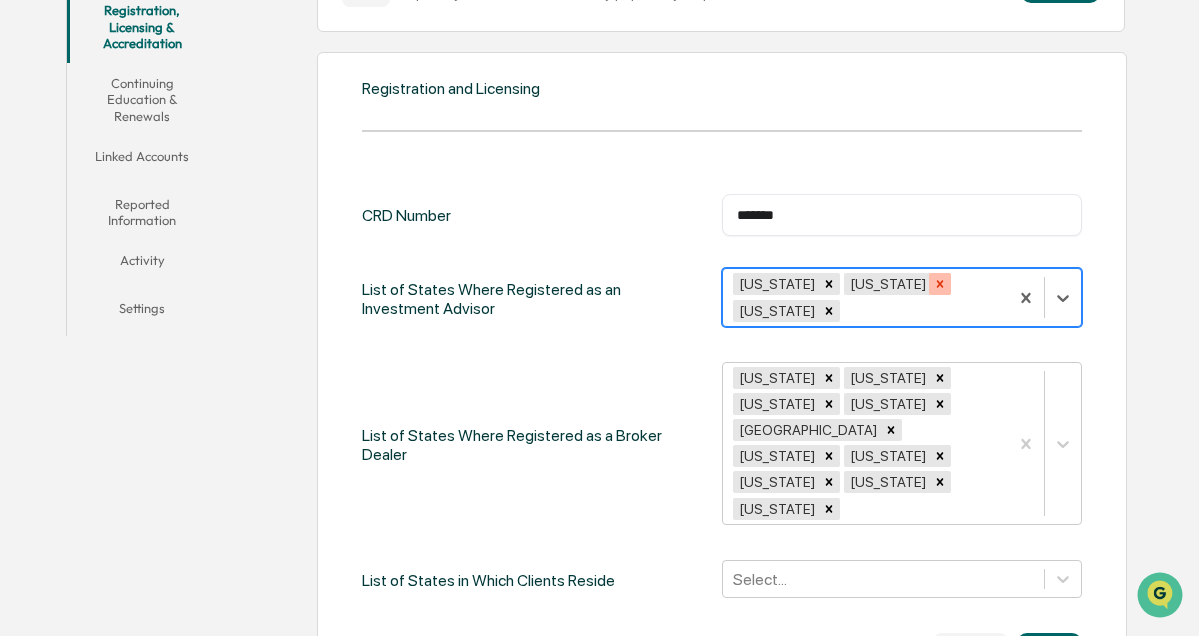 click 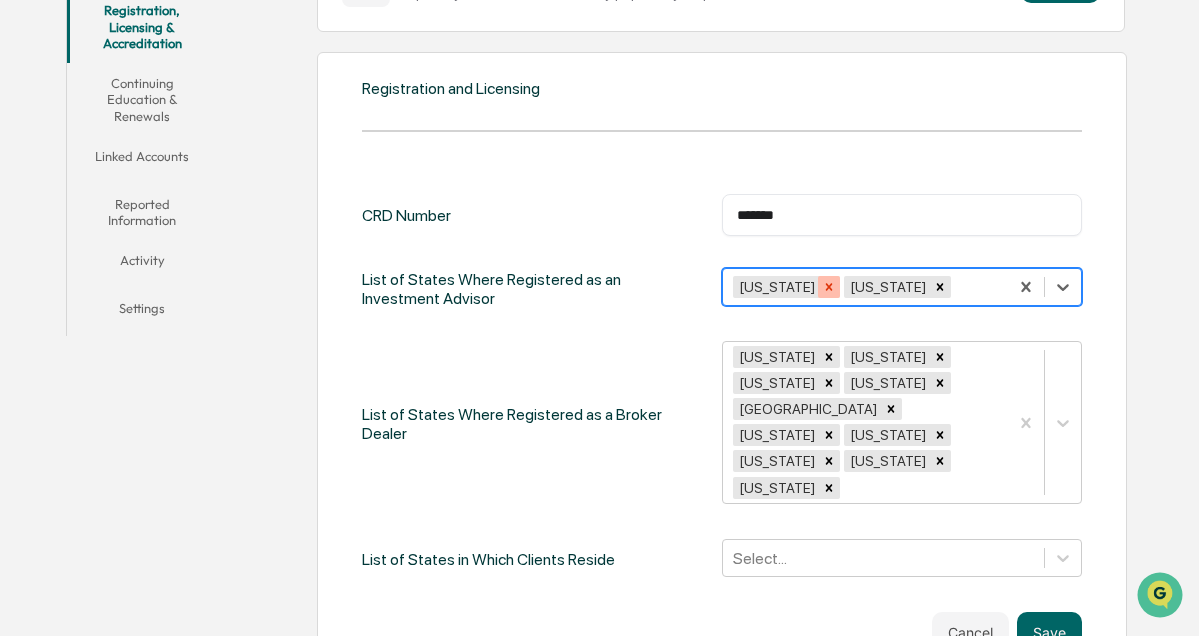 click 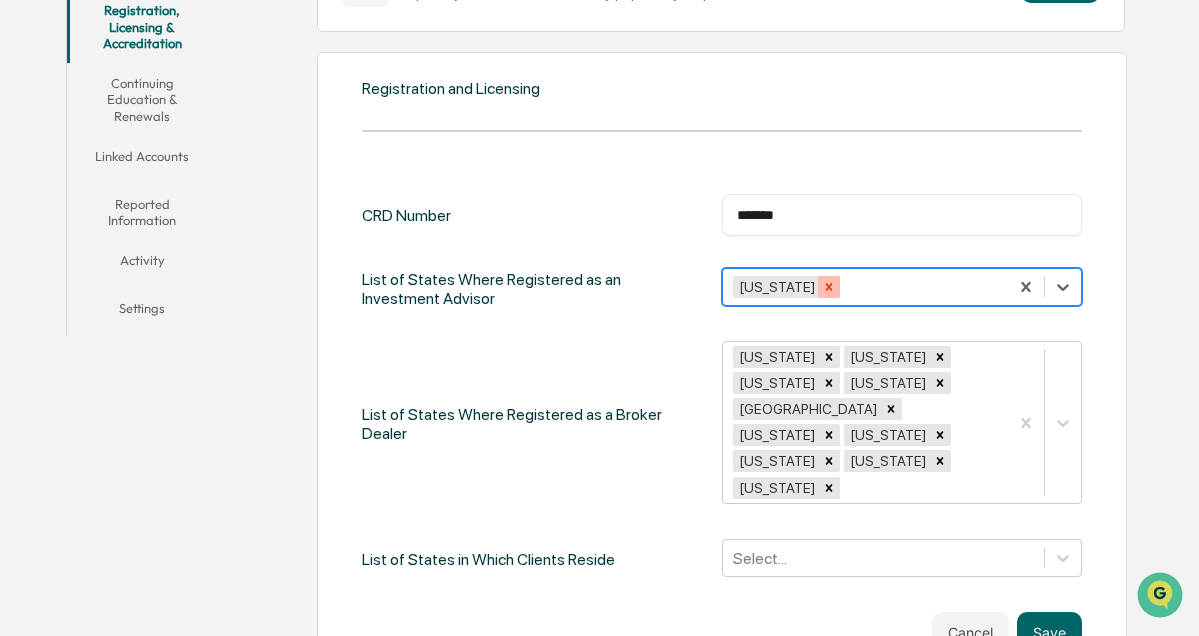click 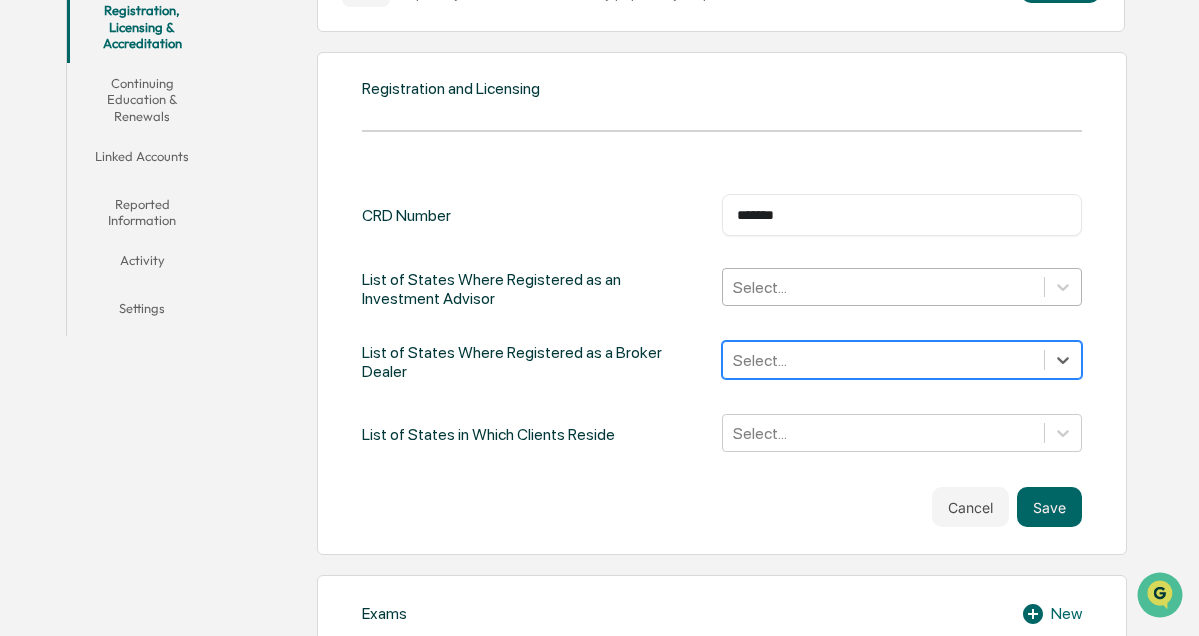 click at bounding box center [883, 287] 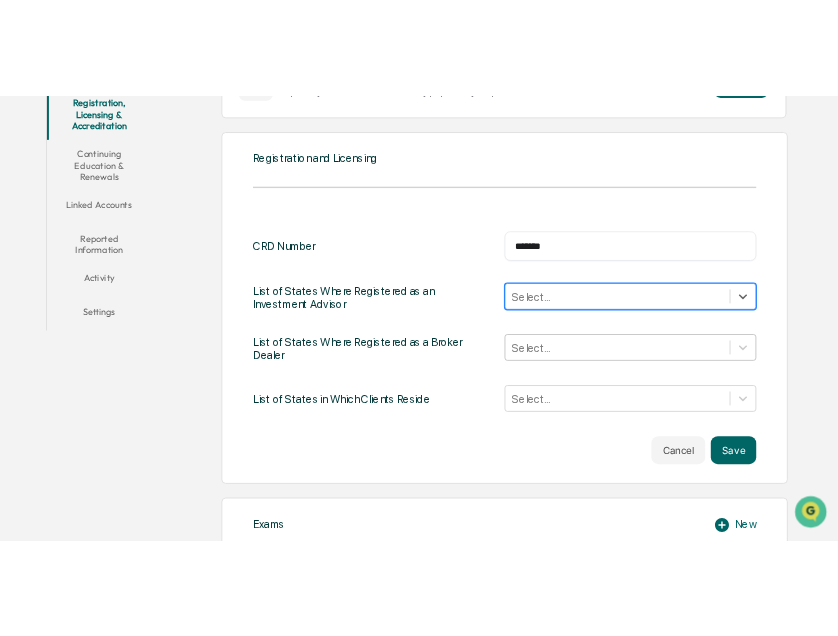scroll, scrollTop: 419, scrollLeft: 0, axis: vertical 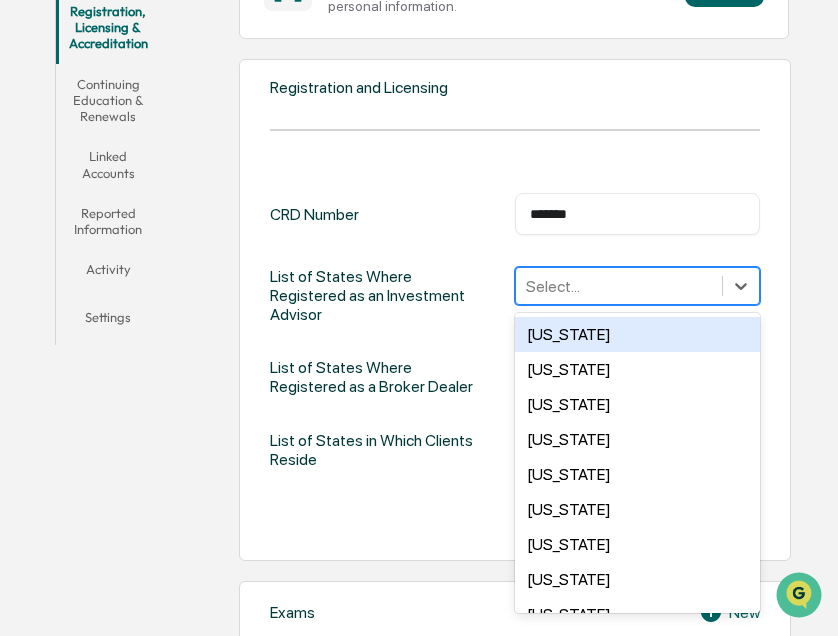 click at bounding box center (619, 286) 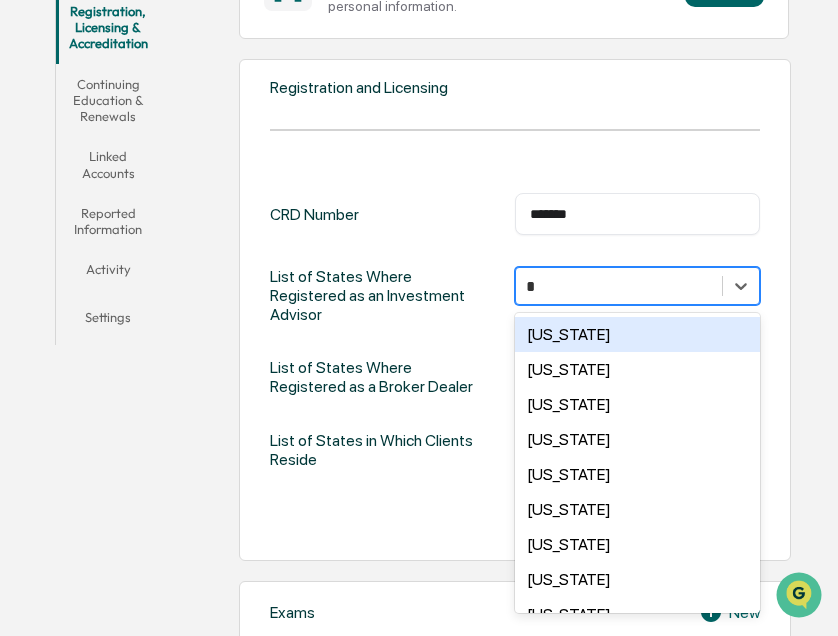type on "**" 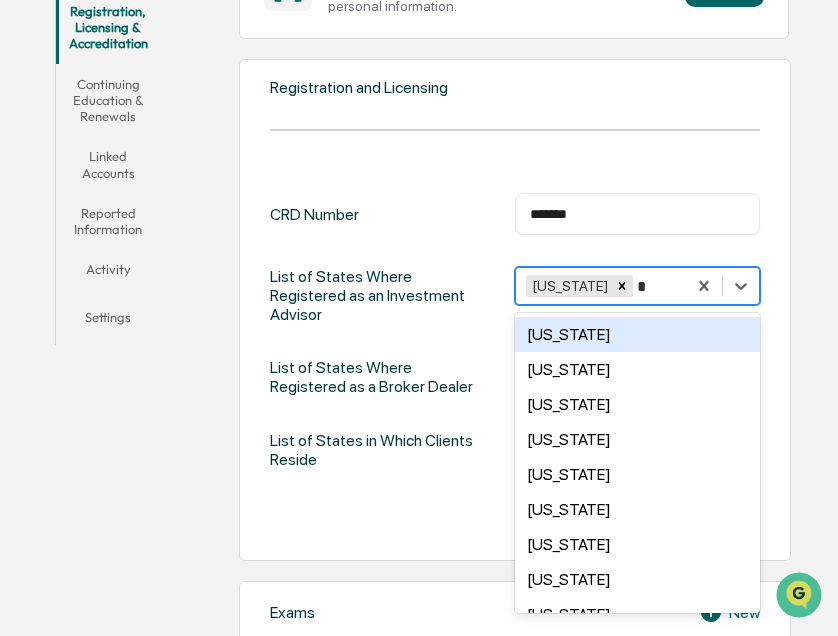 type on "**" 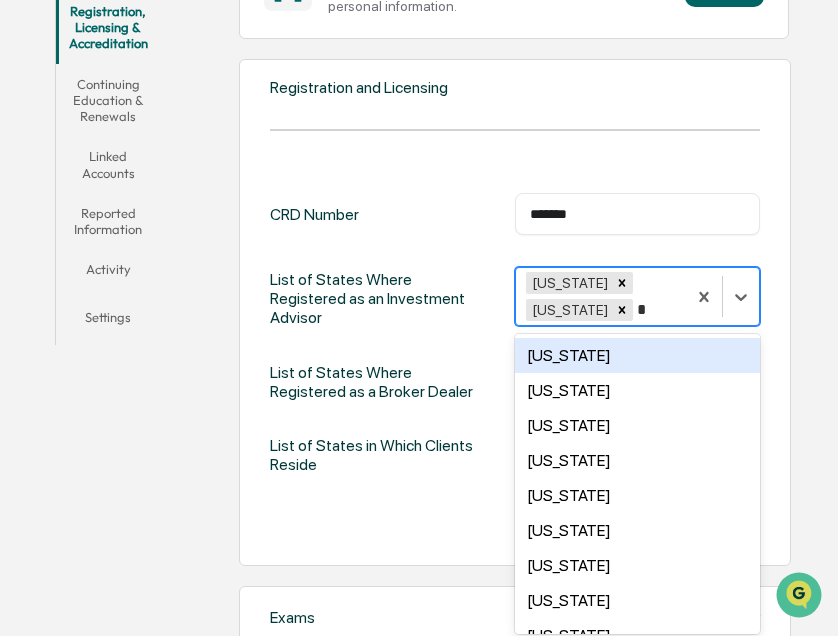type on "**" 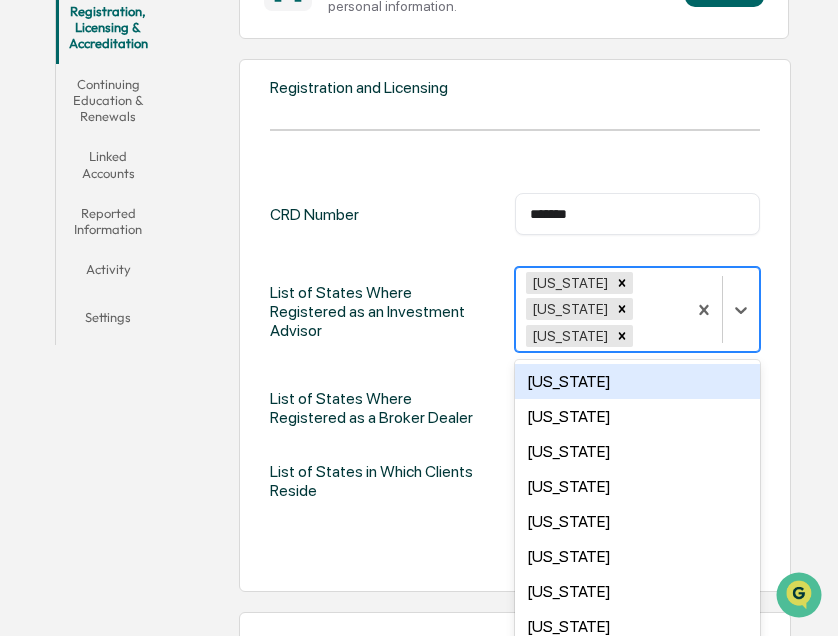 type on "*" 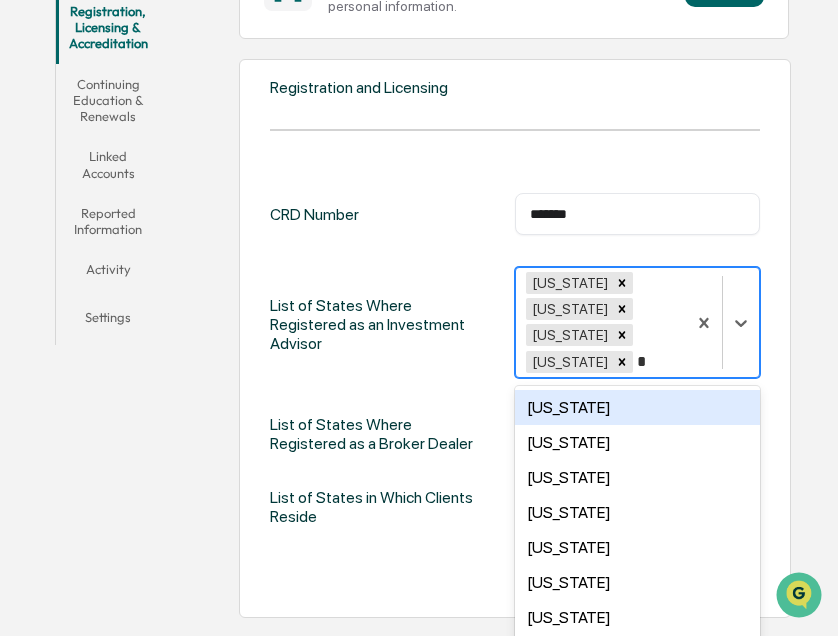 type on "**" 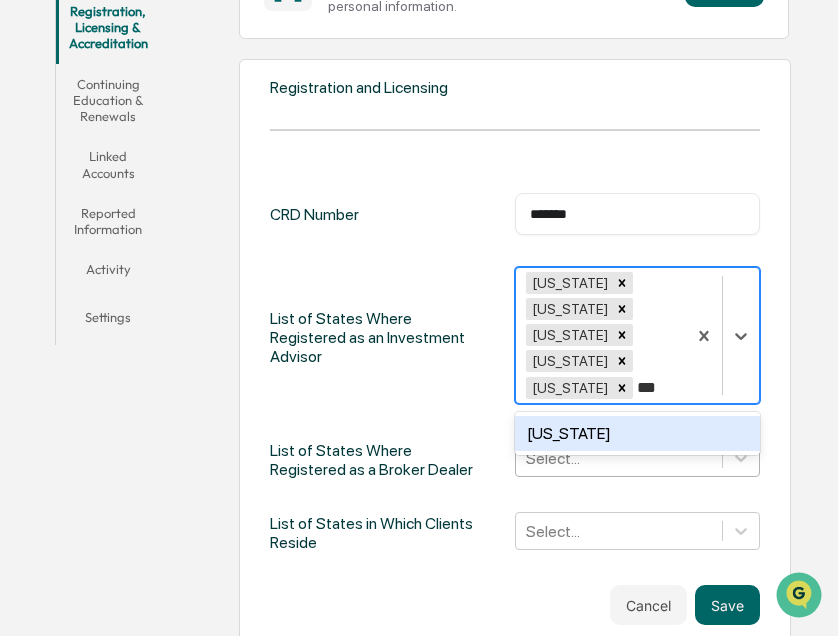 type on "****" 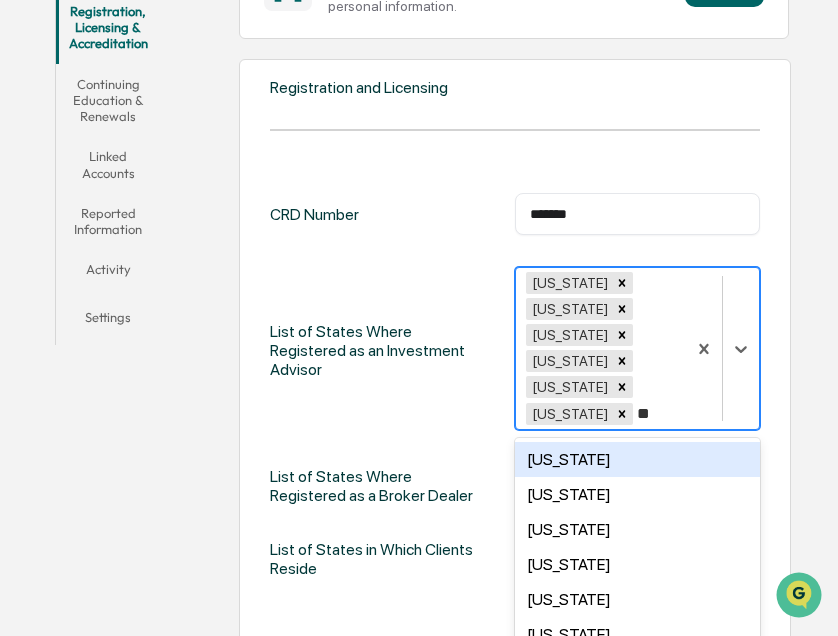 type on "***" 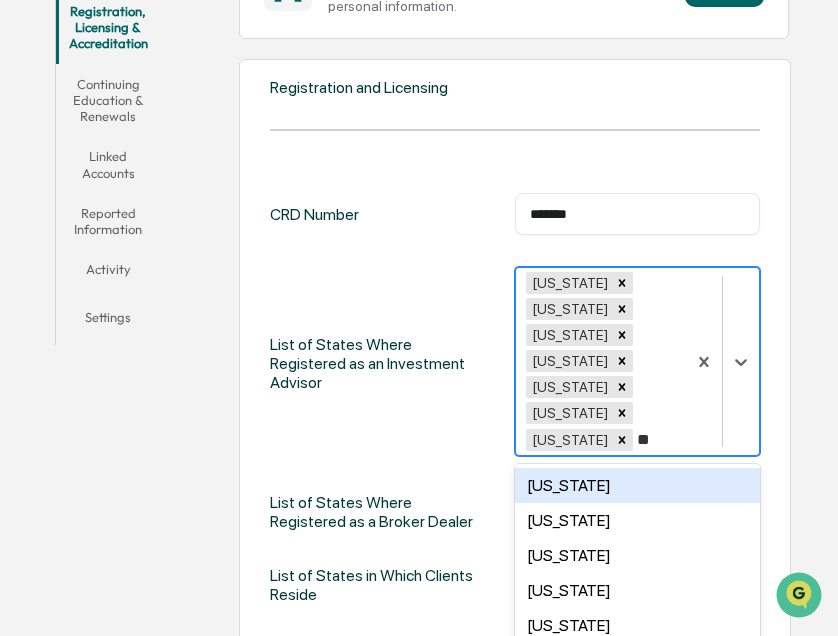 type on "***" 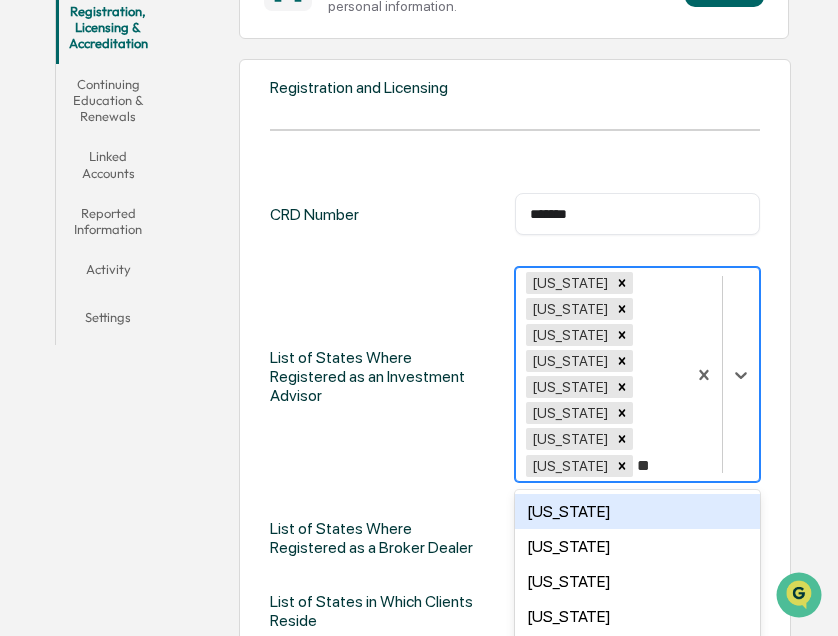 type on "***" 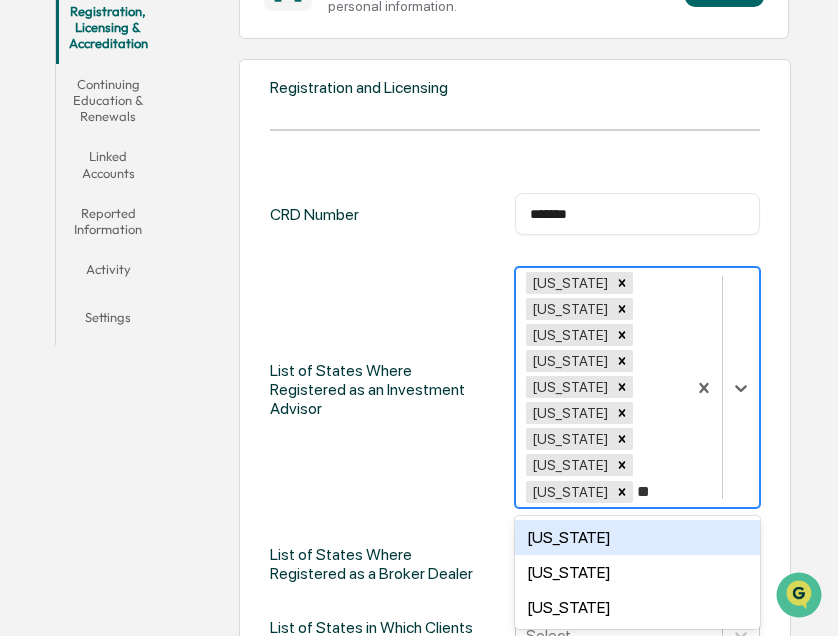 type on "***" 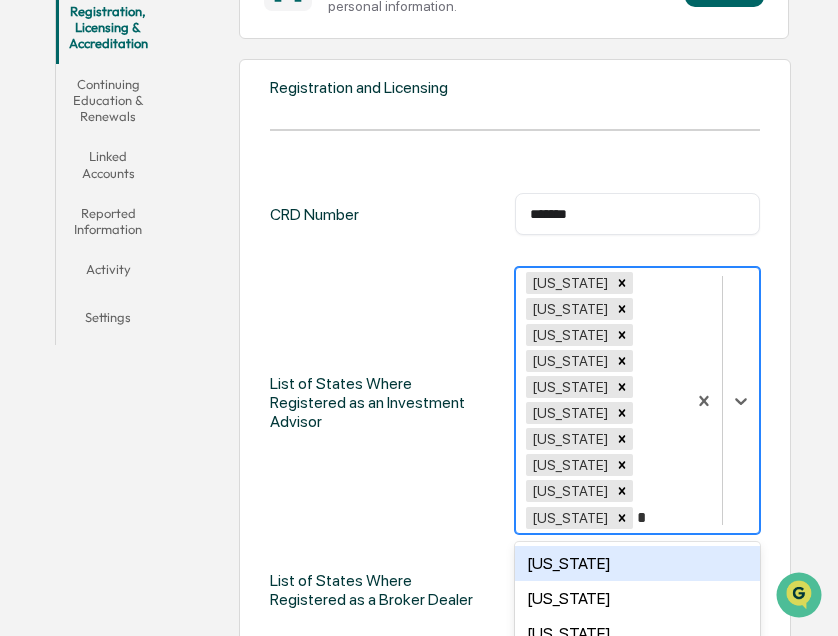 type on "**" 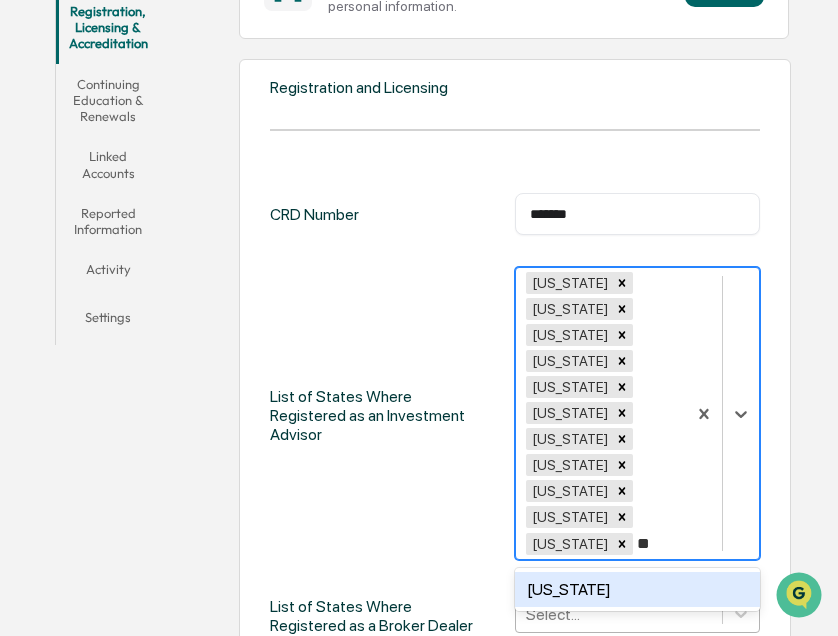 type on "***" 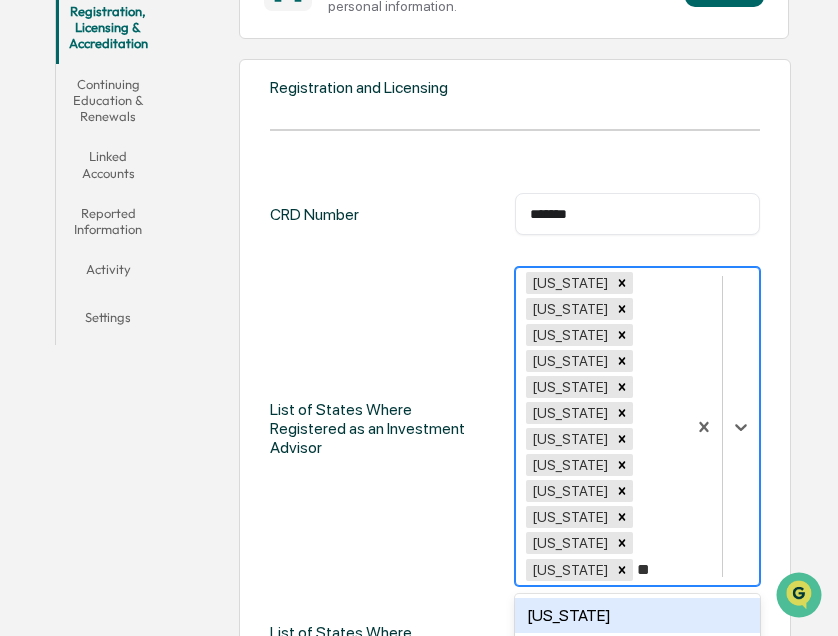 type on "***" 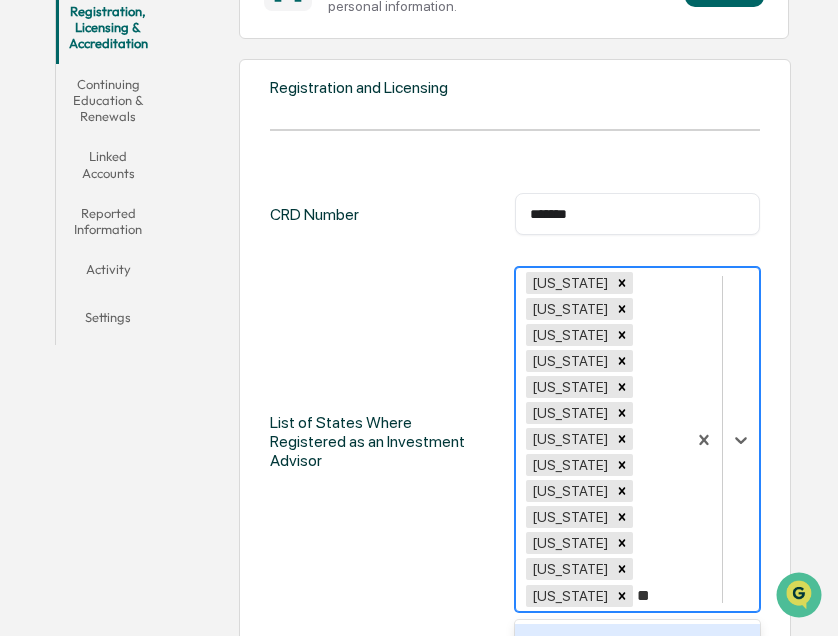 type on "***" 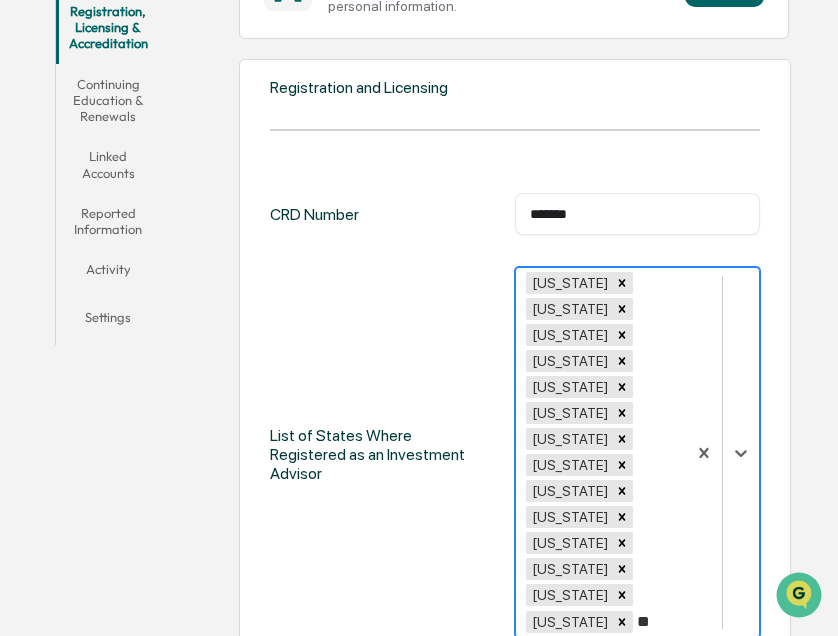 type on "***" 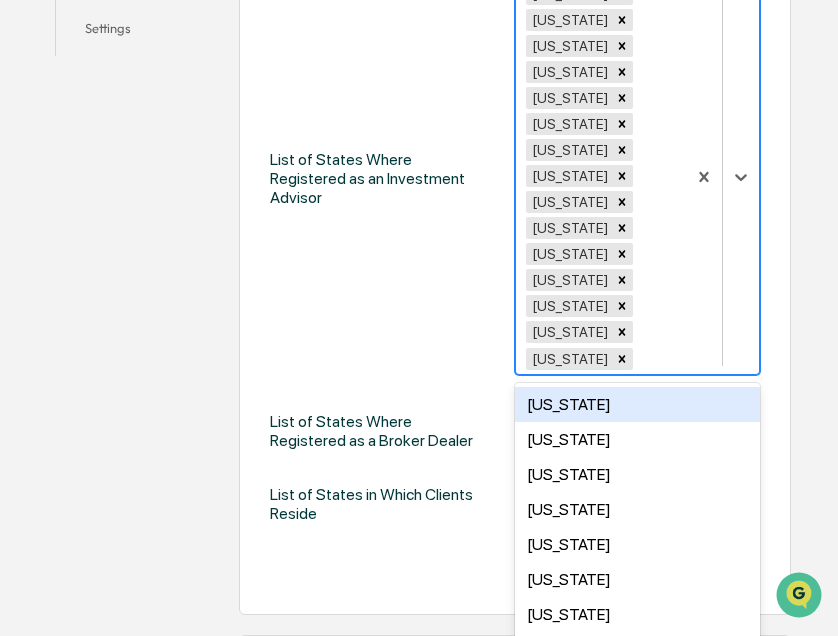 scroll, scrollTop: 724, scrollLeft: 0, axis: vertical 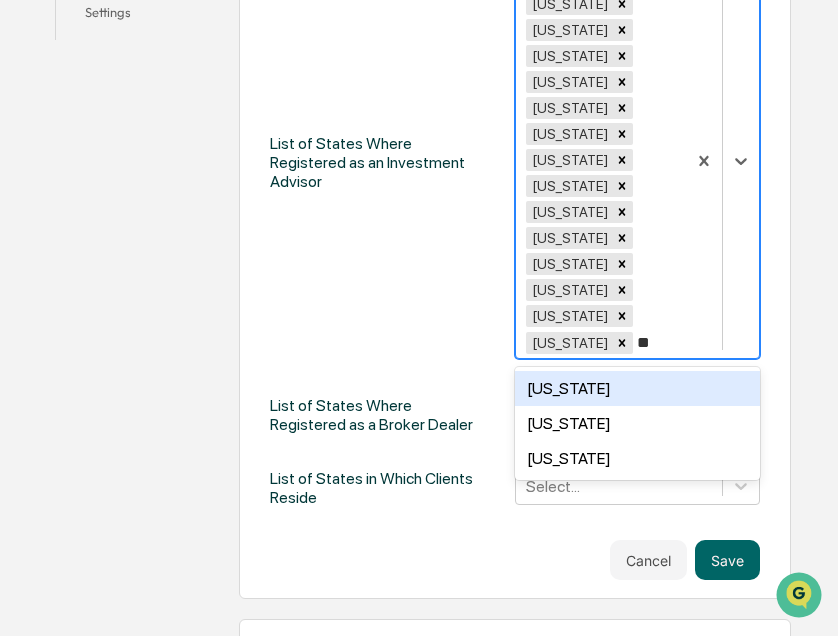 type on "***" 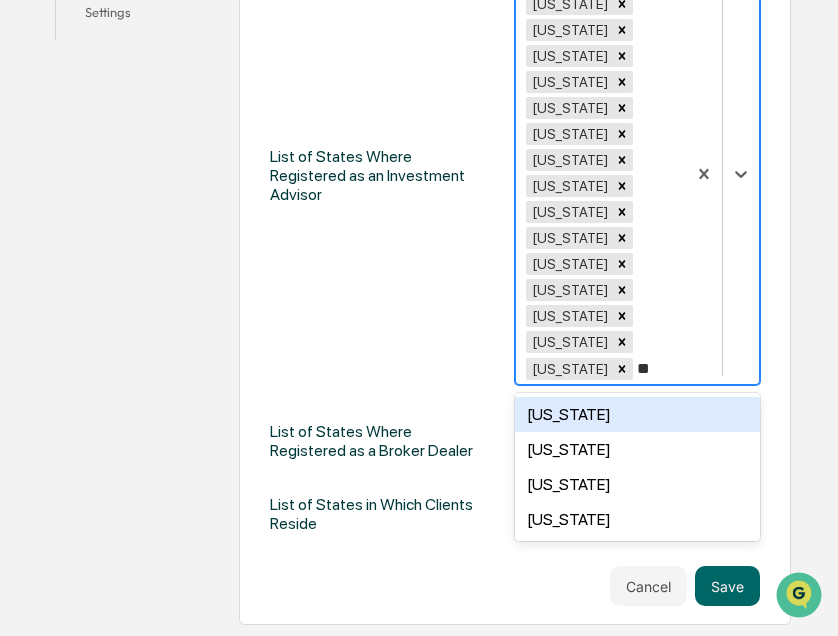 type on "***" 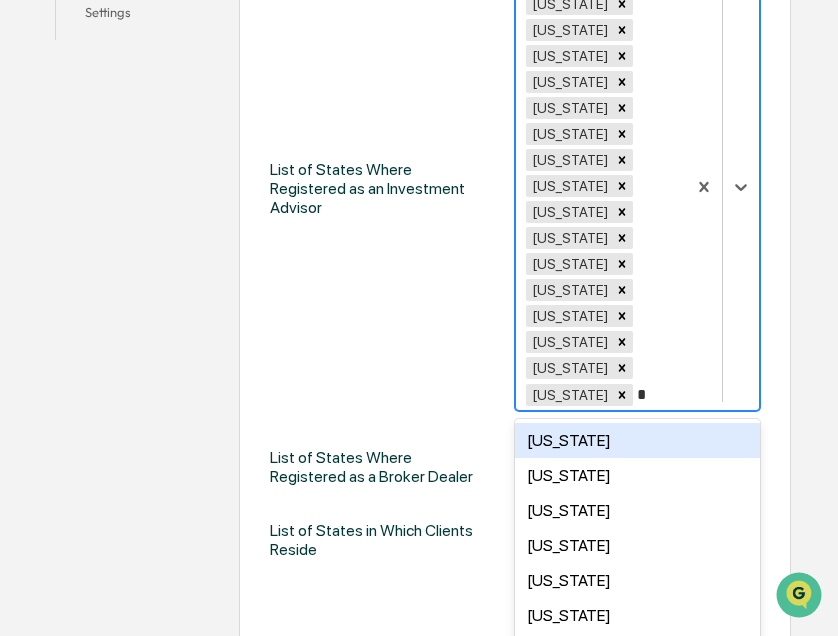 type on "**" 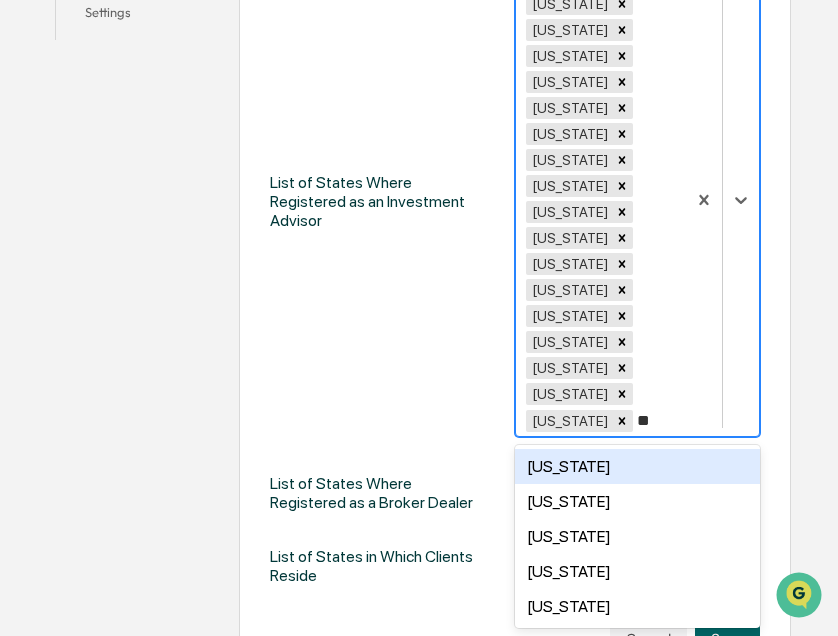 type on "***" 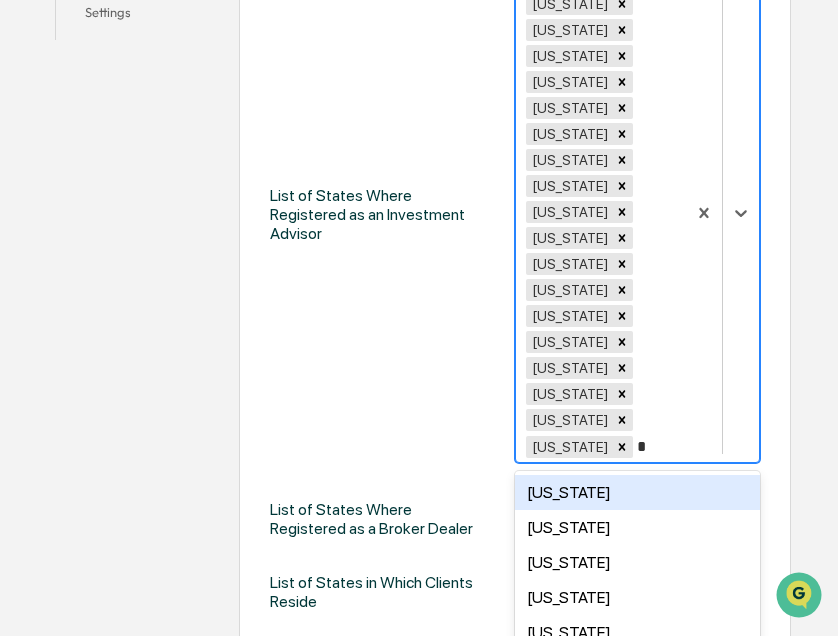 type on "**" 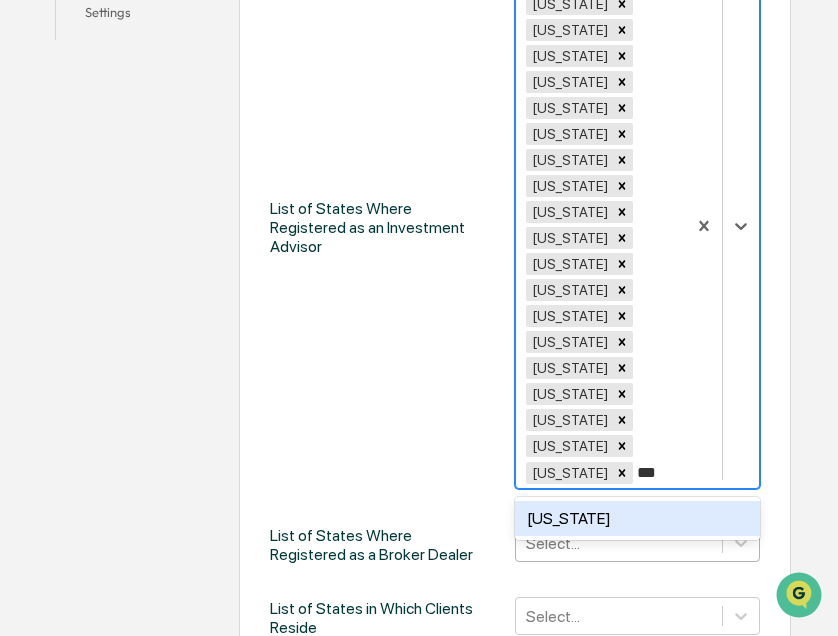 type on "****" 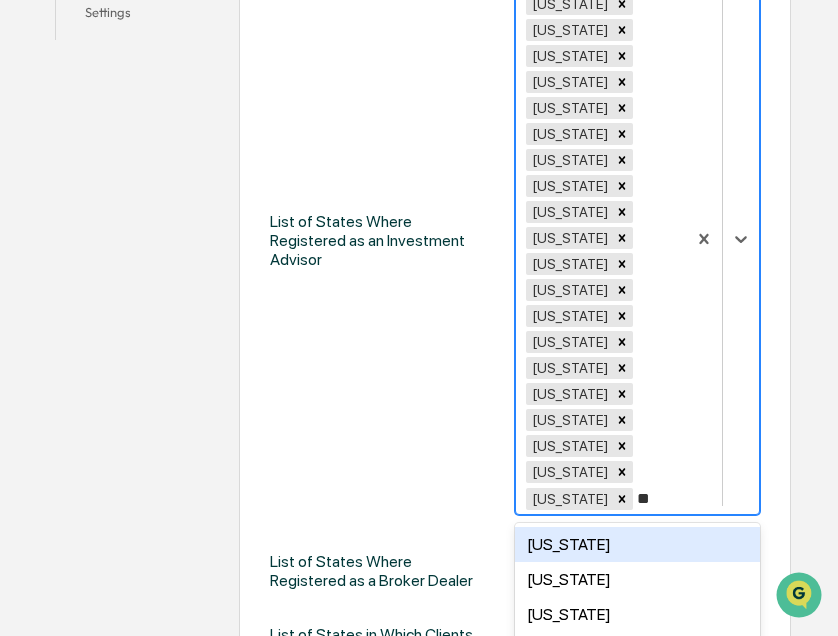 type on "***" 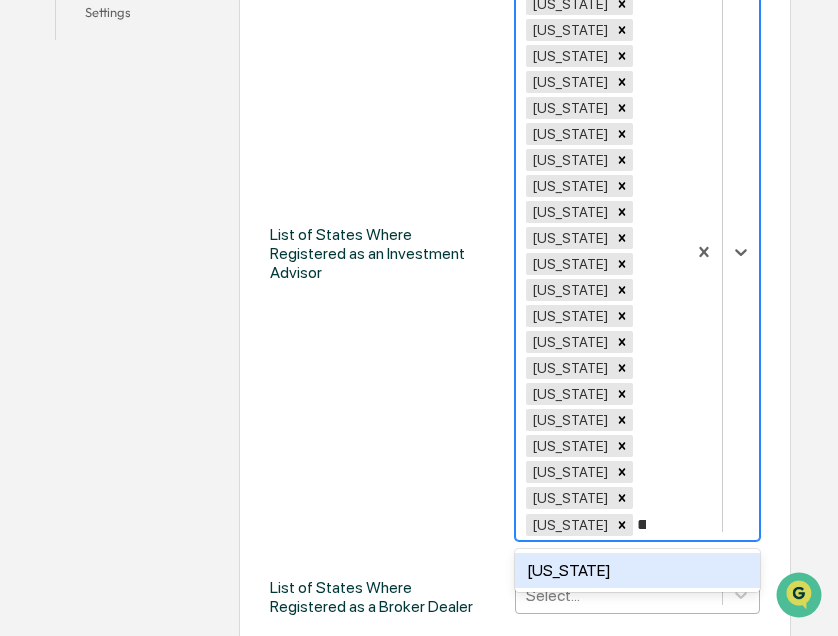 type on "***" 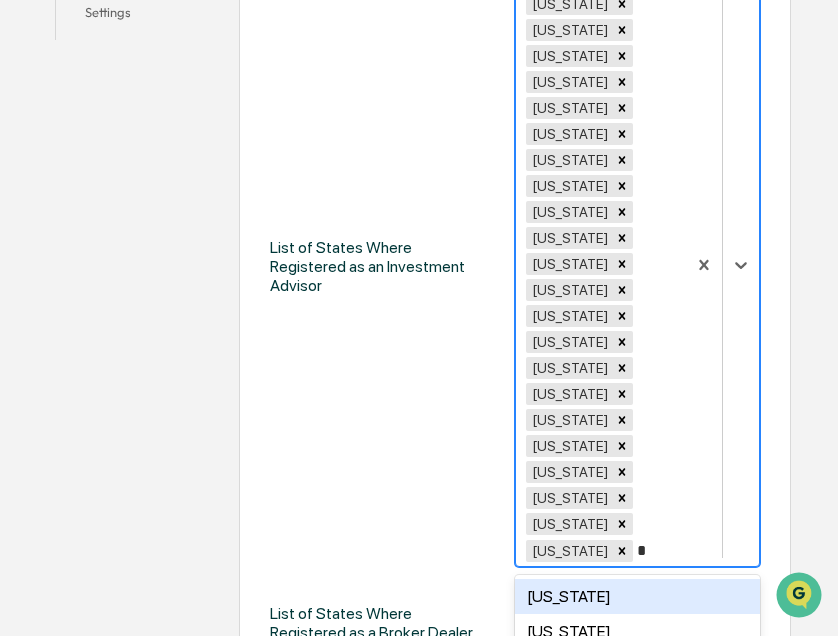 type on "**" 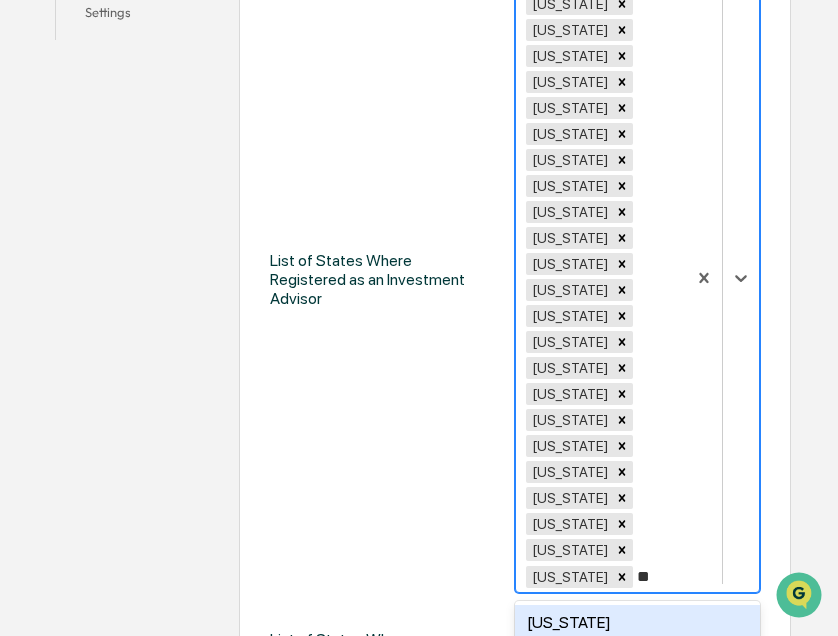 type on "***" 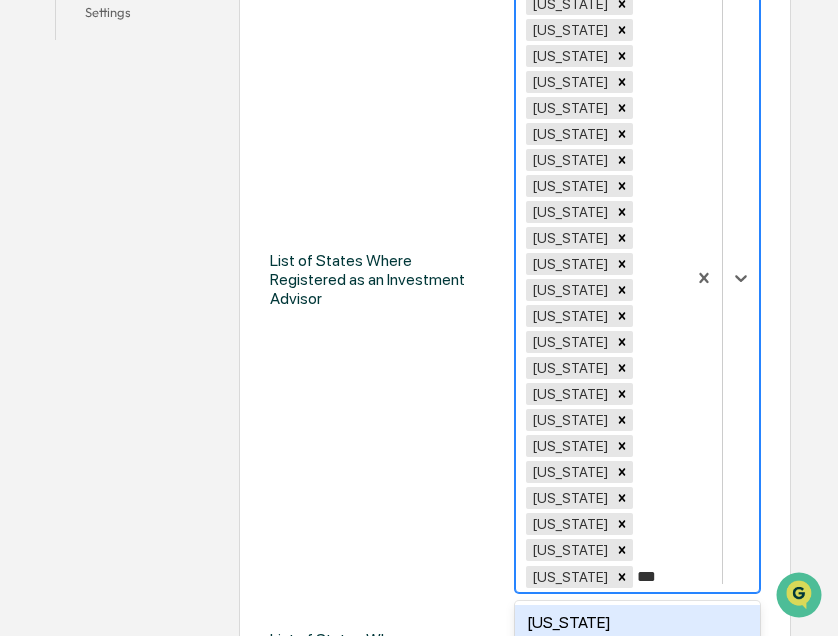 type 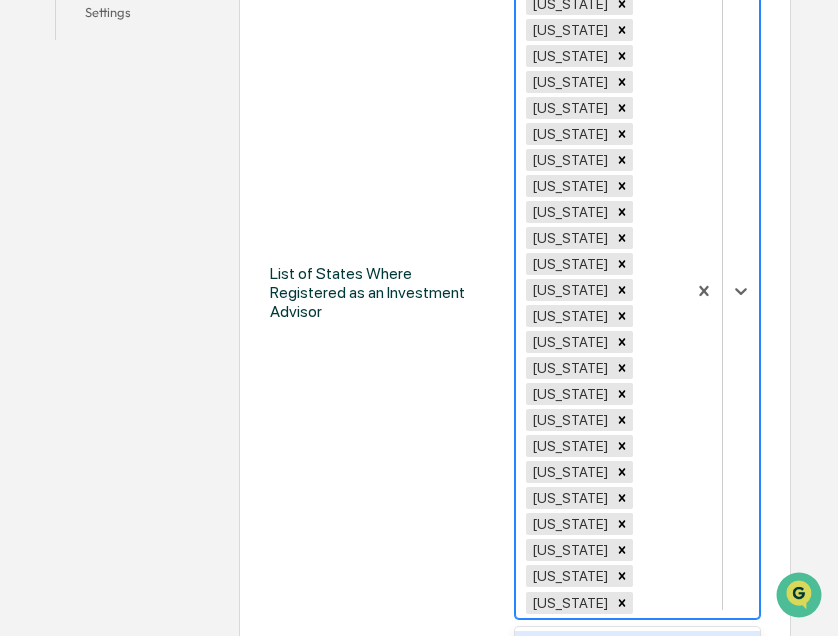 click on "List of States Where Registered as an Investment Advisor" at bounding box center [380, 292] 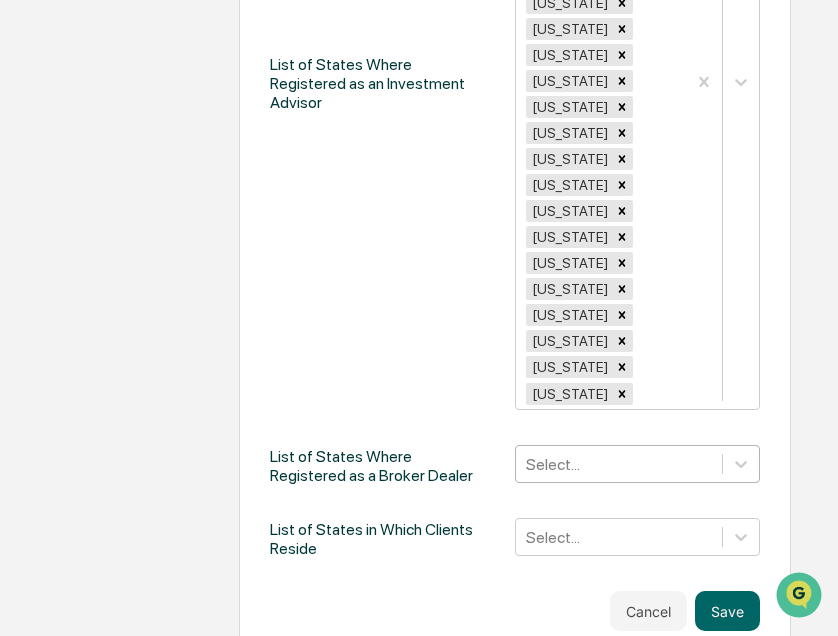 scroll, scrollTop: 935, scrollLeft: 0, axis: vertical 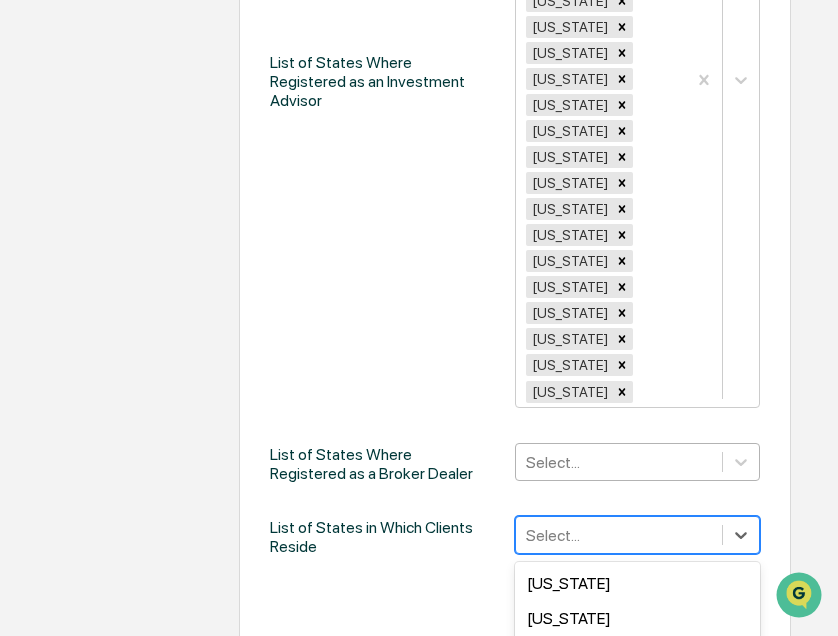 click on "[US_STATE], 5 of 50. 50 results available. Use Up and Down to choose options, press Enter to select the currently focused option, press Escape to exit the menu, press Tab to select the option and exit the menu. Select... [US_STATE] [US_STATE] [US_STATE] [US_STATE] [US_STATE] [US_STATE] [US_STATE] [US_STATE] [US_STATE] [US_STATE] [US_STATE] [US_STATE] [US_STATE] [US_STATE] [US_STATE] [US_STATE] [US_STATE] [US_STATE] [US_STATE] [US_STATE] [US_STATE] [US_STATE] [US_STATE] [US_STATE] [US_STATE] [US_STATE] [US_STATE] [US_STATE] [US_STATE] [US_STATE] [US_STATE] [US_STATE] [US_STATE] [US_STATE] [US_STATE] [US_STATE] [US_STATE] [US_STATE] [US_STATE] [US_STATE] [US_STATE] [US_STATE] [US_STATE] [US_STATE] [US_STATE] [US_STATE][PERSON_NAME][US_STATE] [US_STATE][PERSON_NAME] [US_STATE] [US_STATE]" at bounding box center [637, 535] 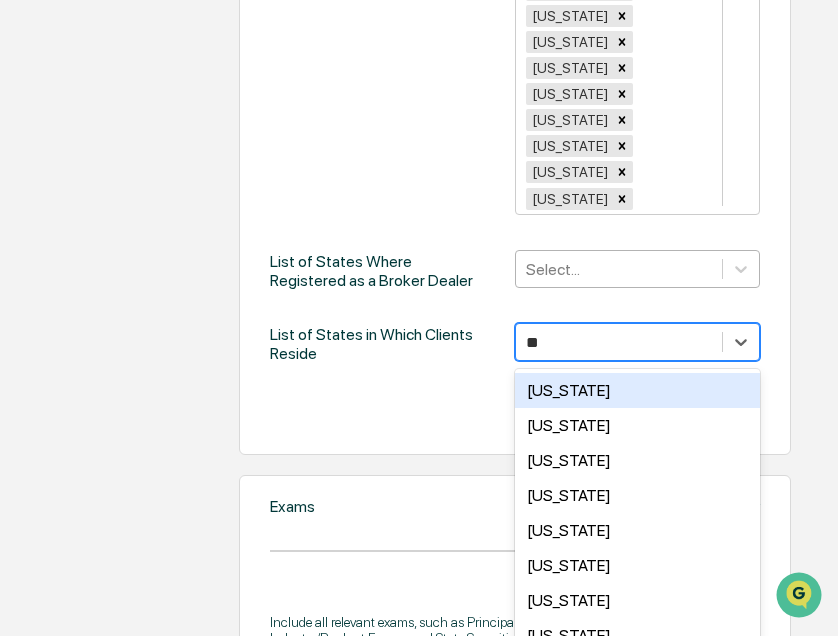 type on "***" 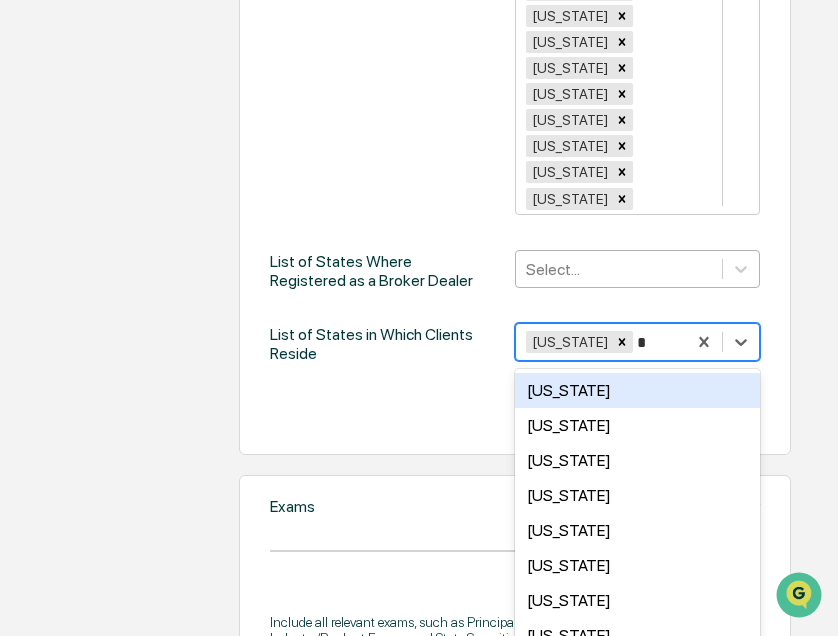 type on "**" 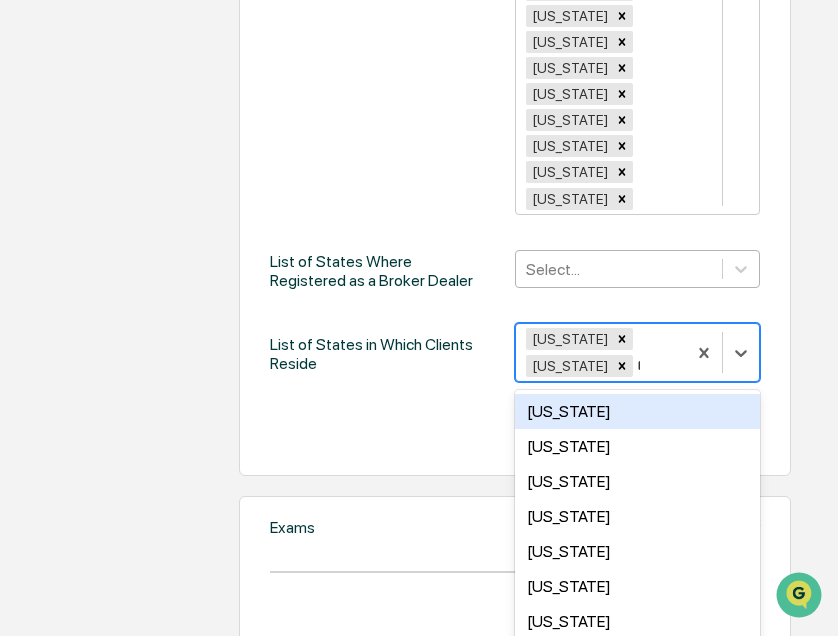 type on "**" 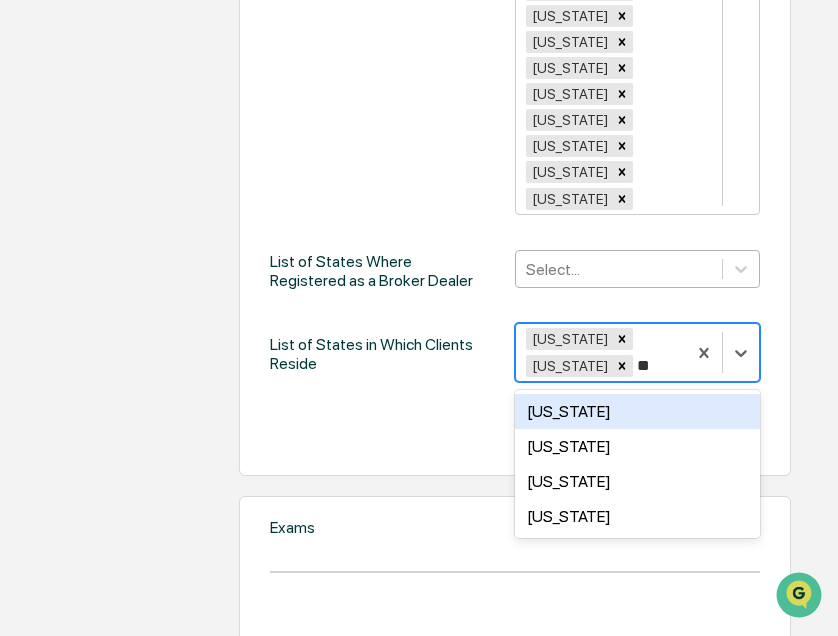 type on "***" 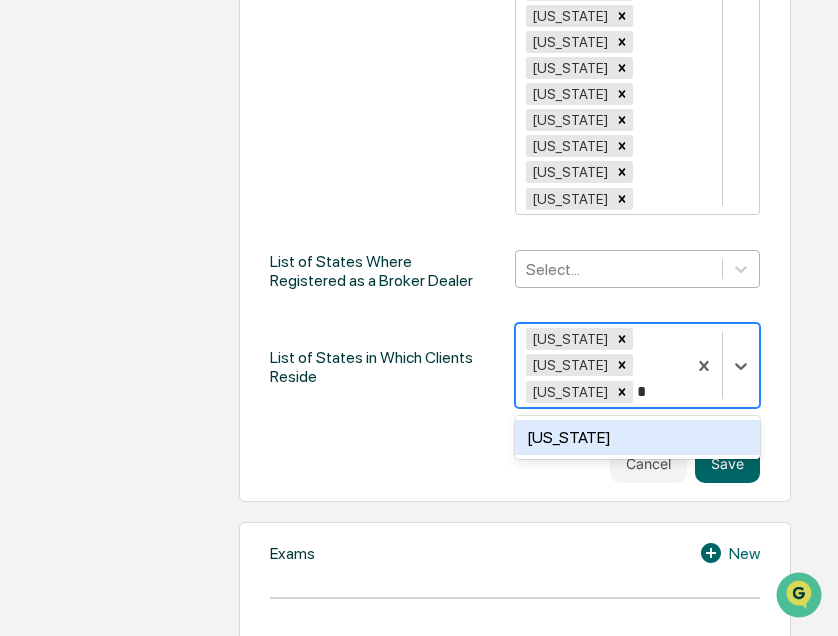 type on "**" 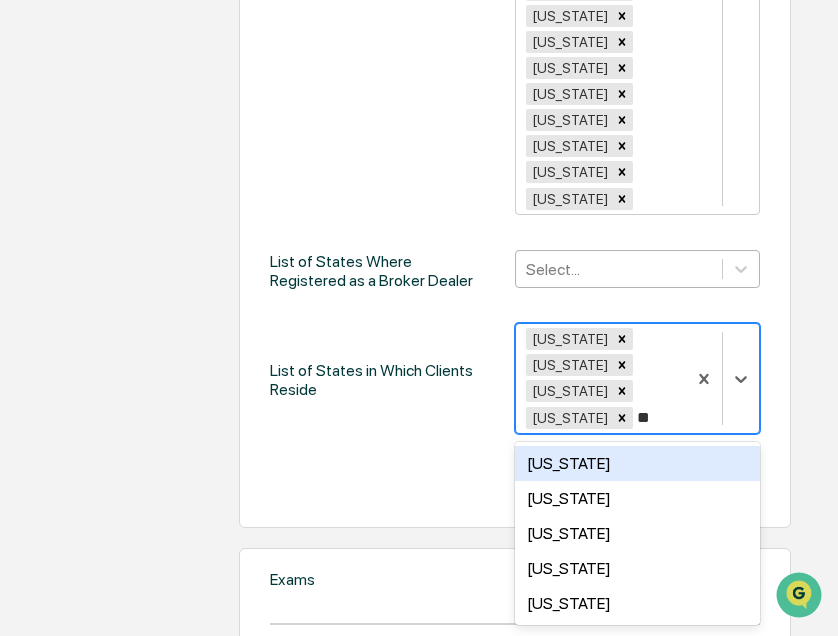 type on "***" 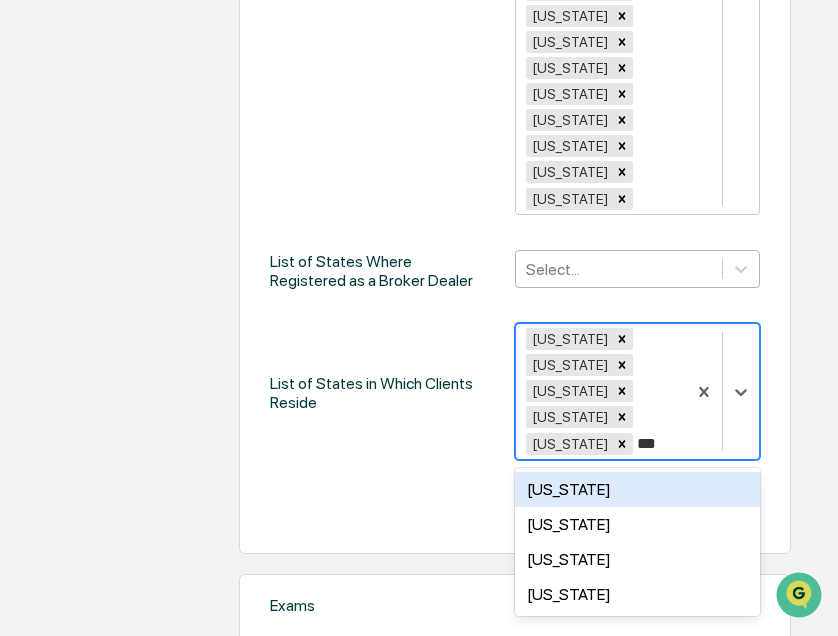 type on "****" 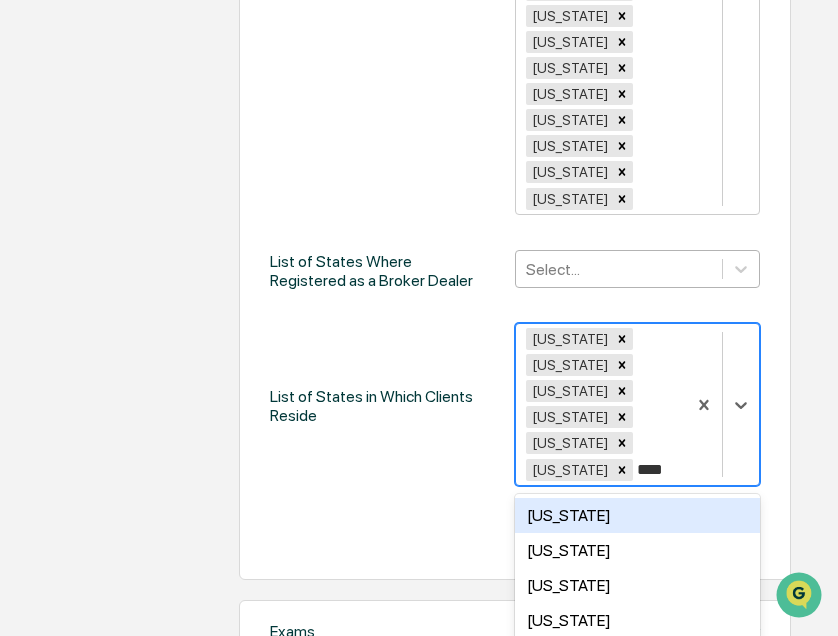 type on "*****" 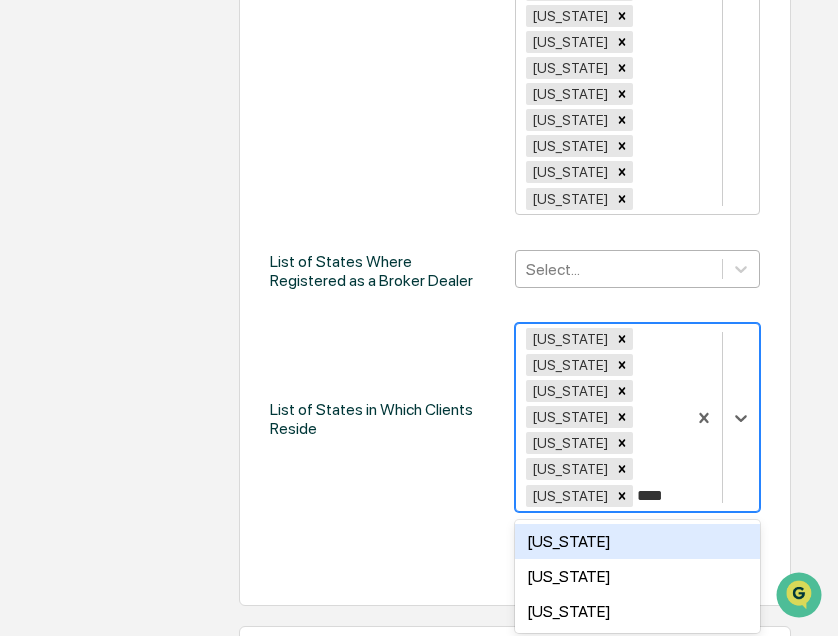 type on "*****" 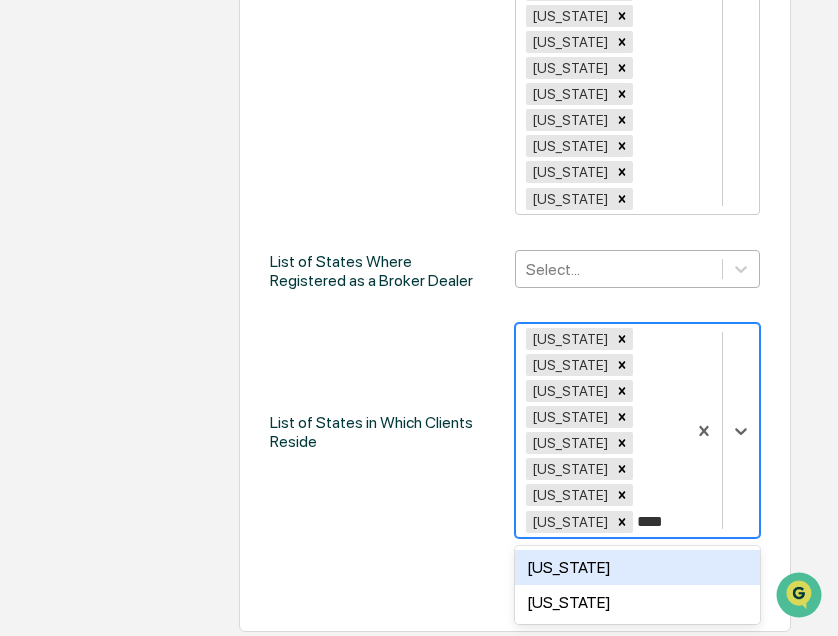 type on "*****" 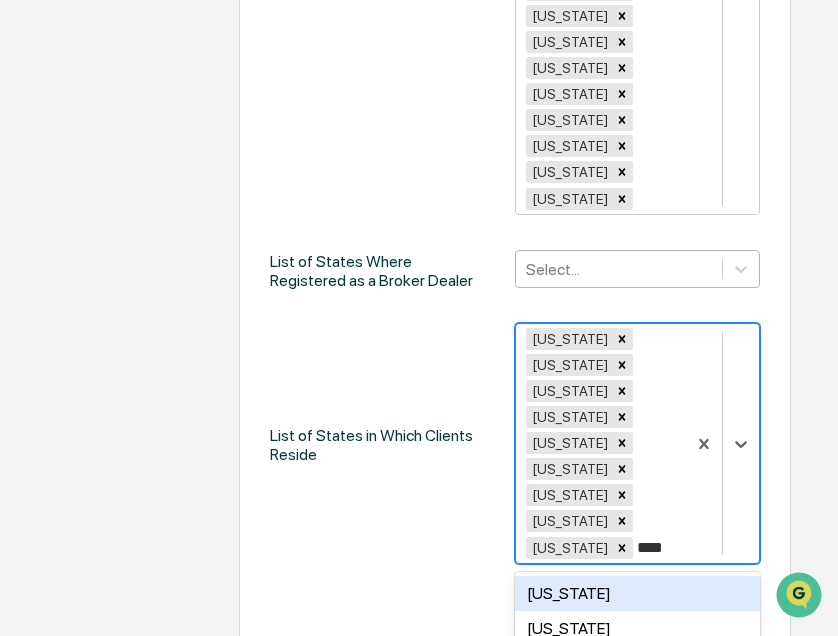 type on "*****" 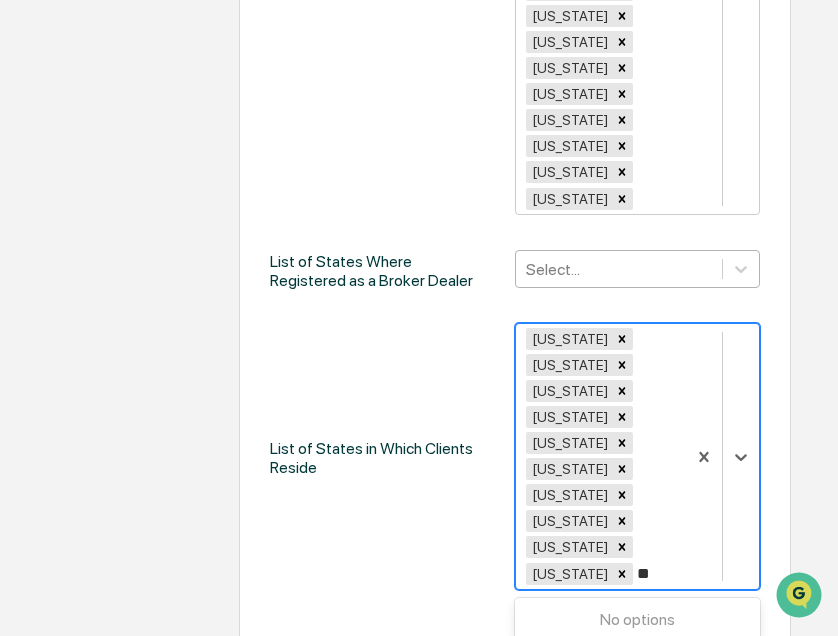 type on "*" 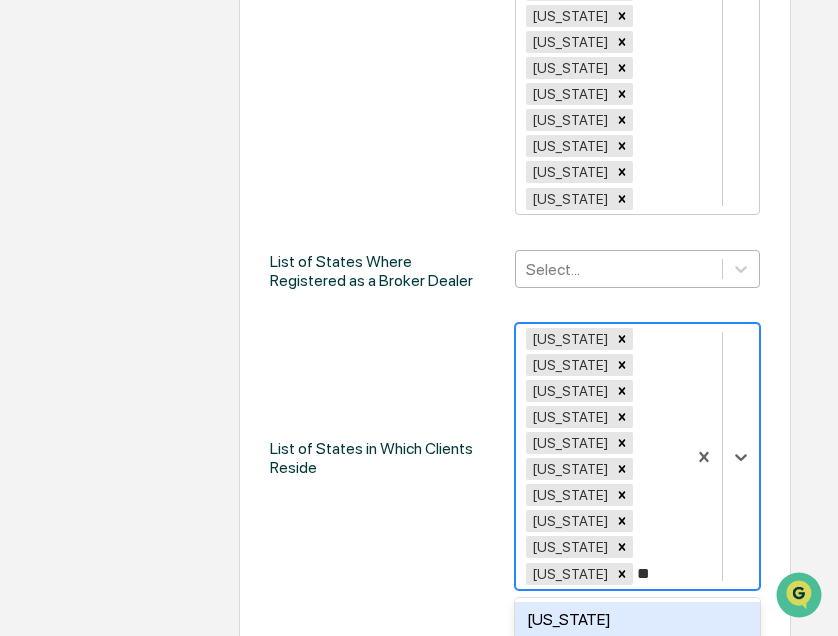 type on "***" 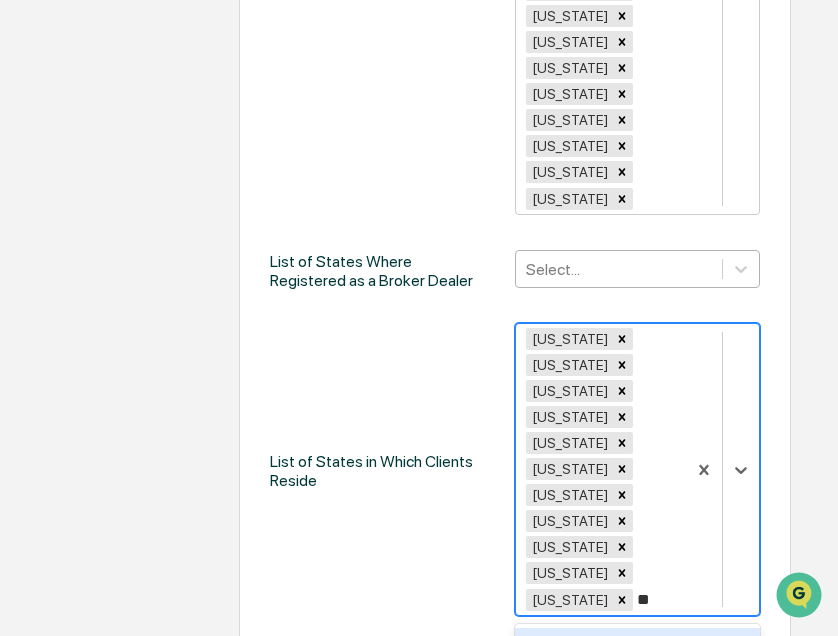 type on "***" 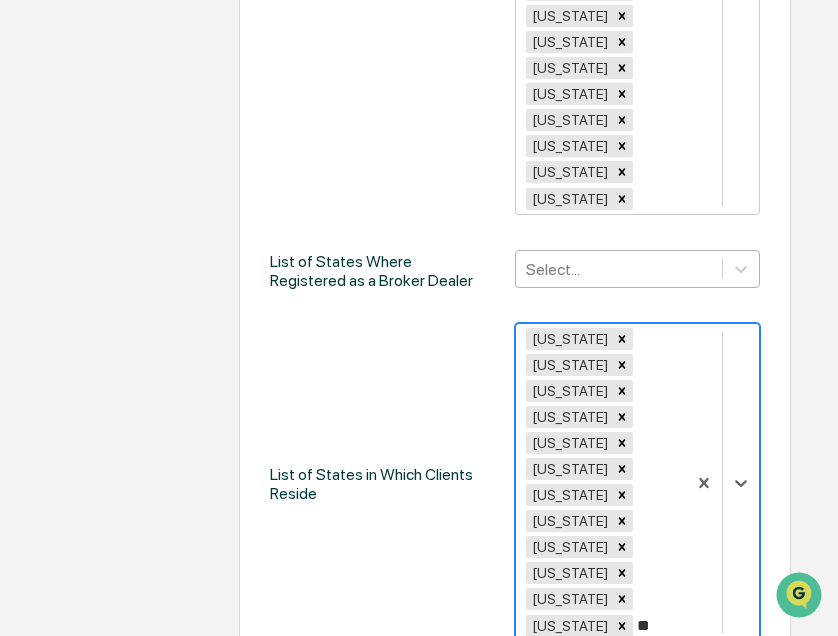 type on "***" 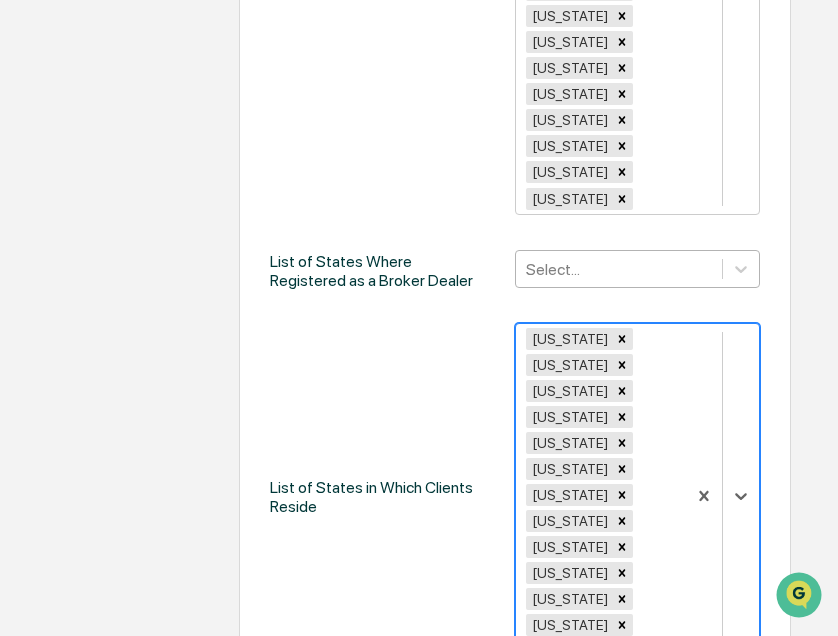 type on "***" 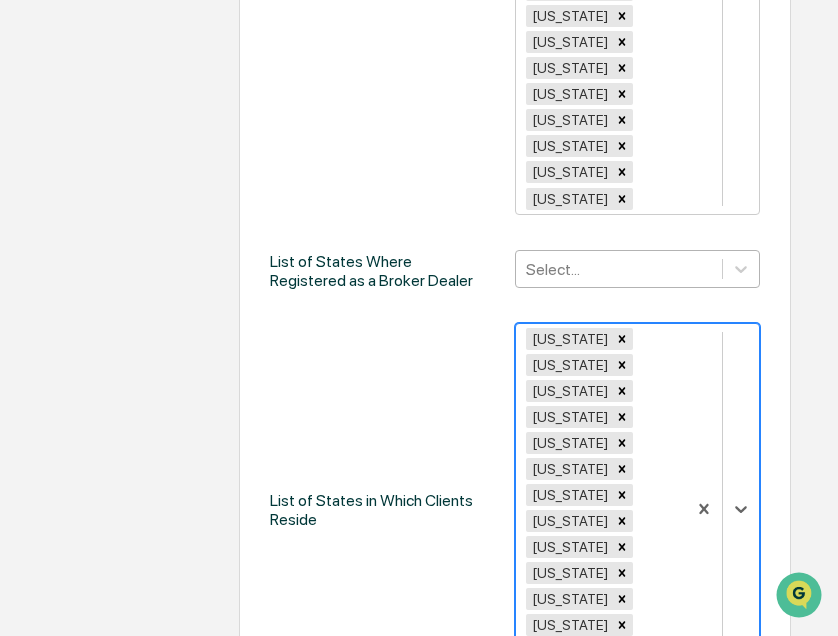 type on "***" 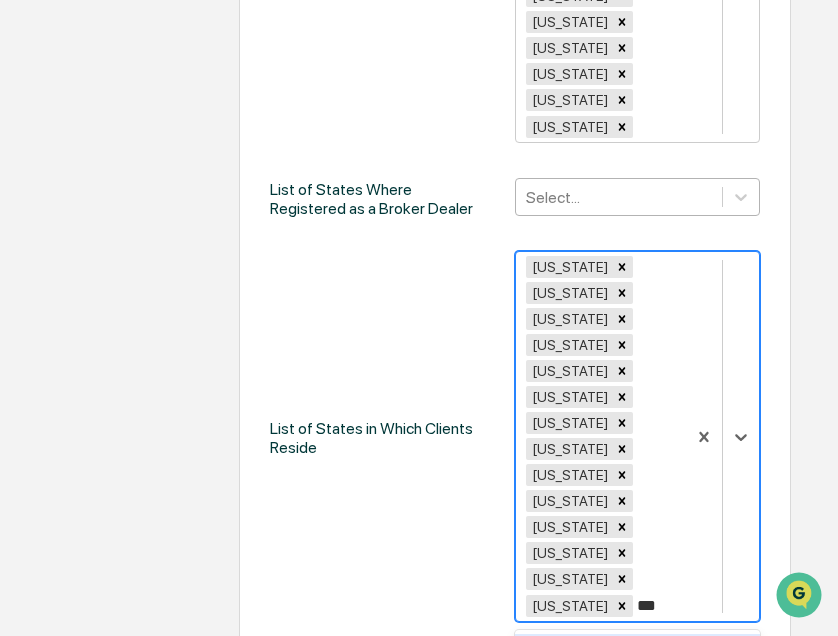 scroll, scrollTop: 1248, scrollLeft: 0, axis: vertical 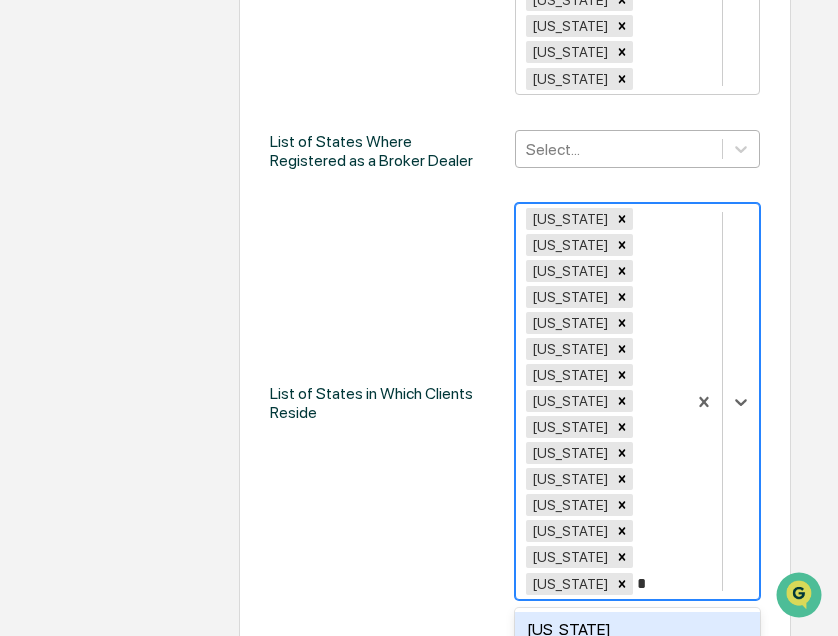 type on "**" 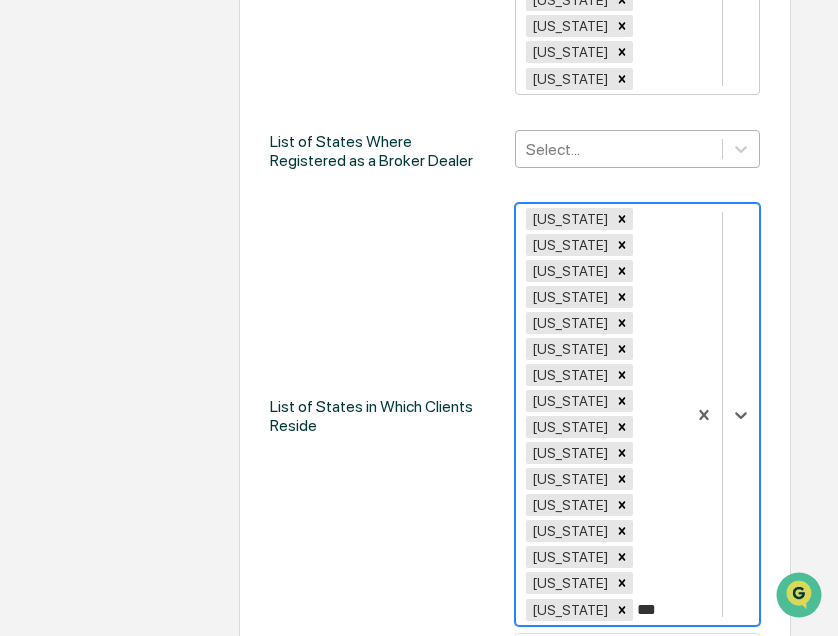 type on "****" 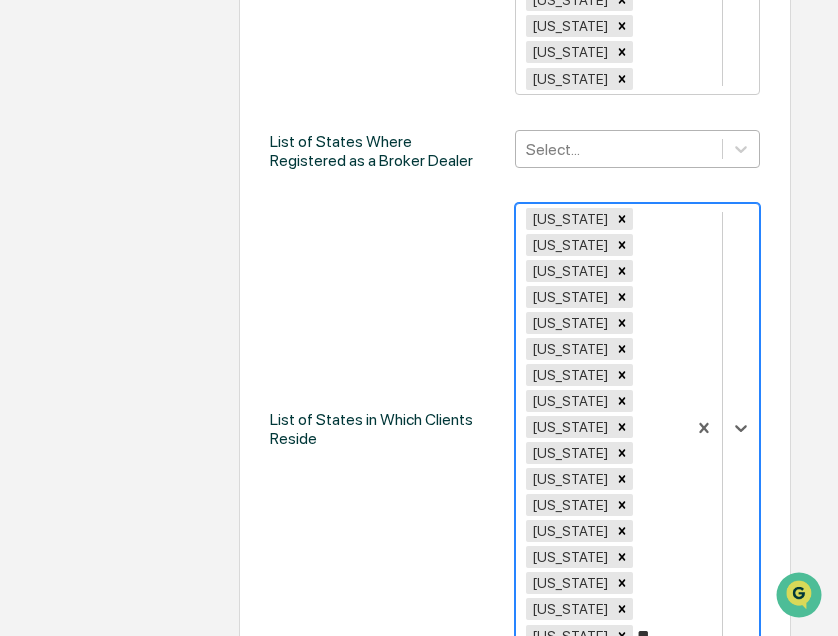 type on "***" 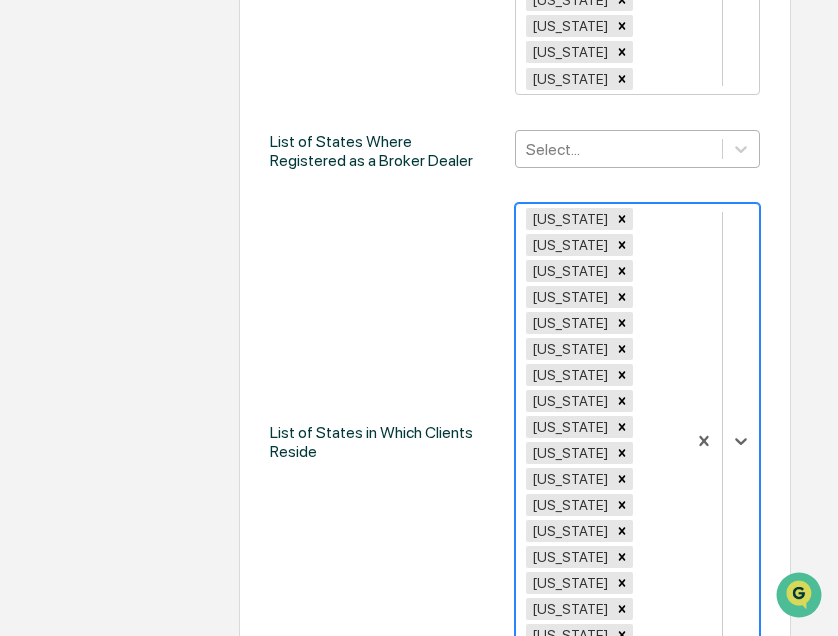 type on "***" 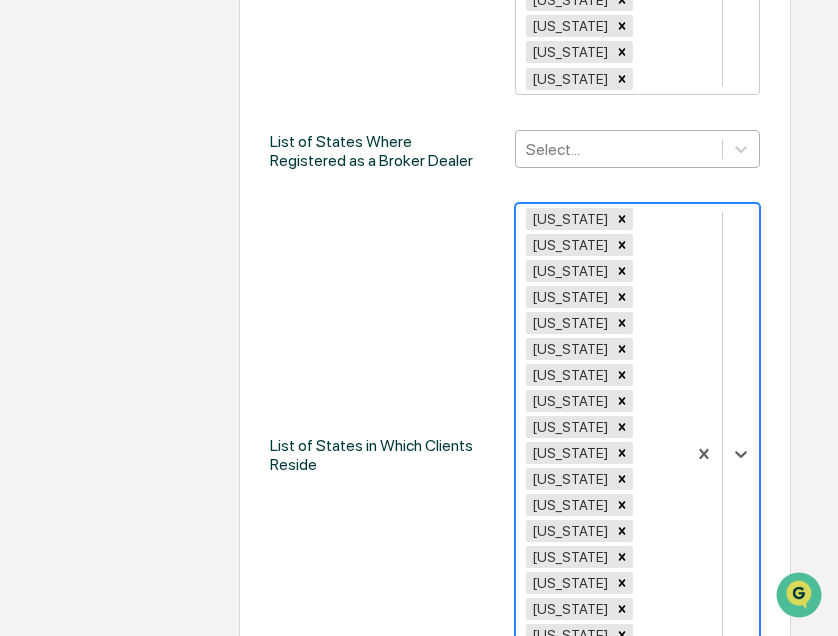 scroll, scrollTop: 1250, scrollLeft: 0, axis: vertical 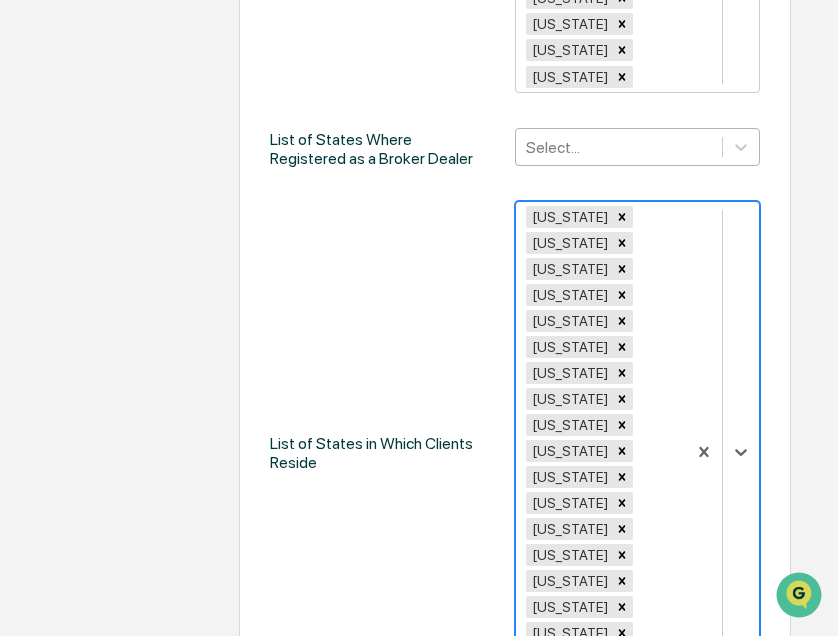 type on "****" 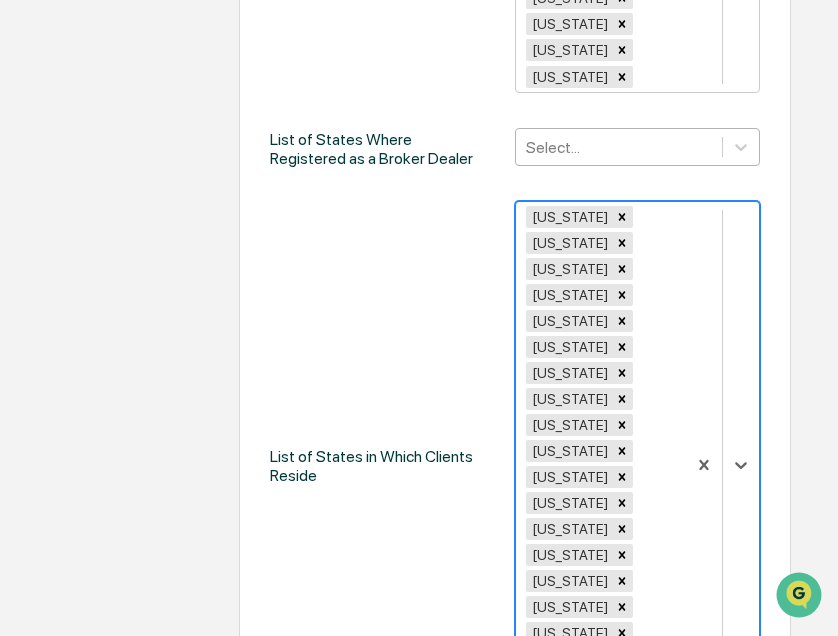 type on "****" 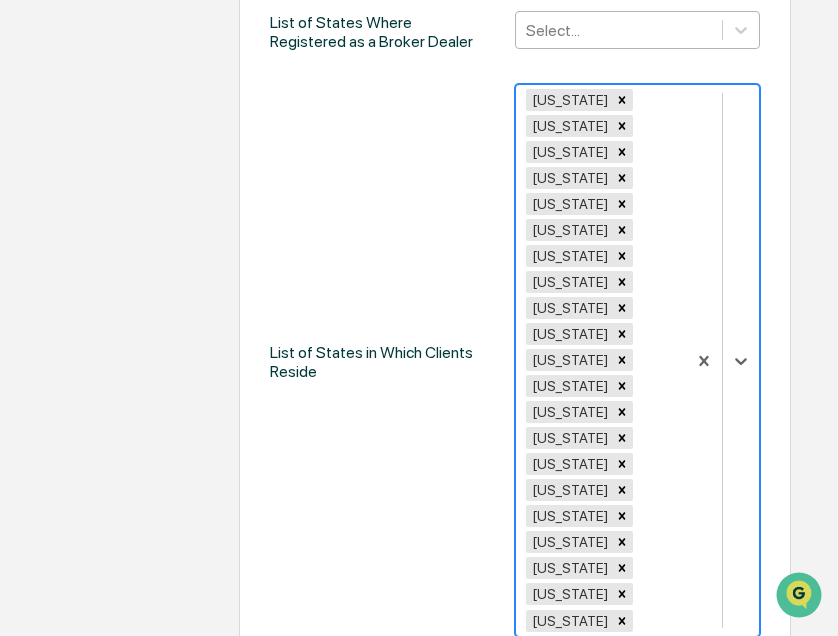 scroll, scrollTop: 1370, scrollLeft: 0, axis: vertical 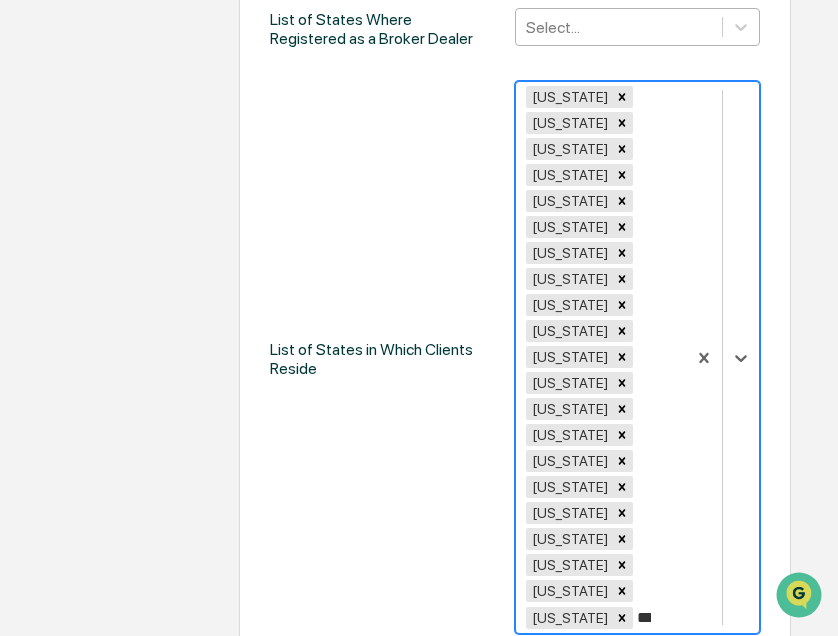 type on "****" 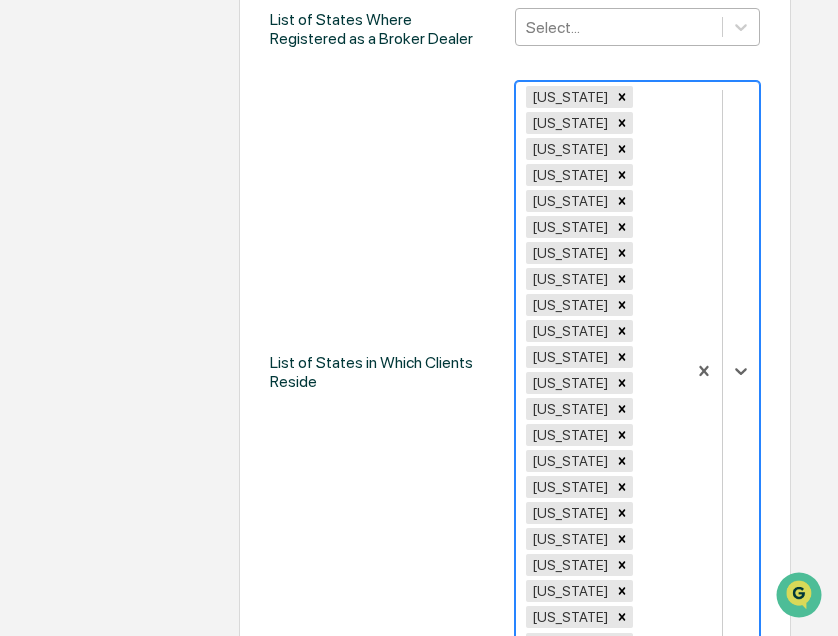 type on "***" 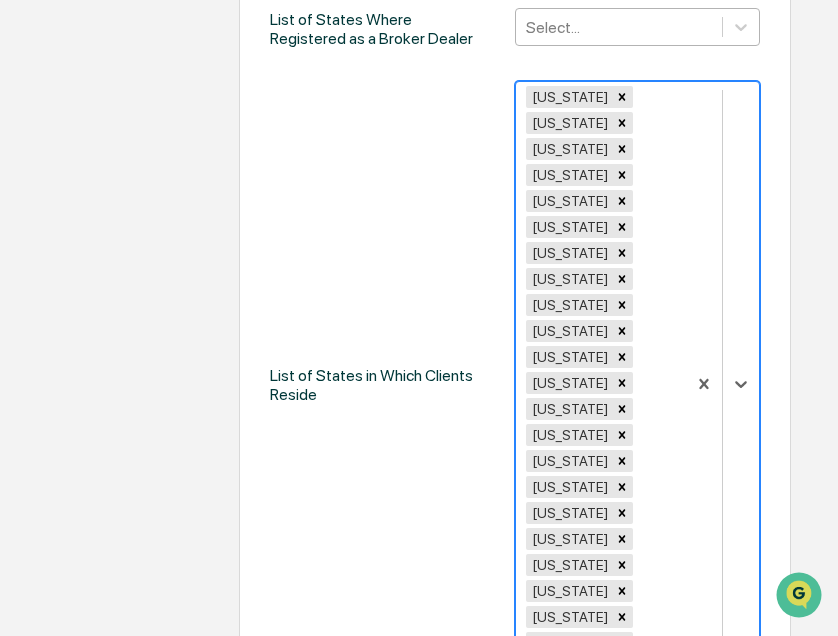 type on "**" 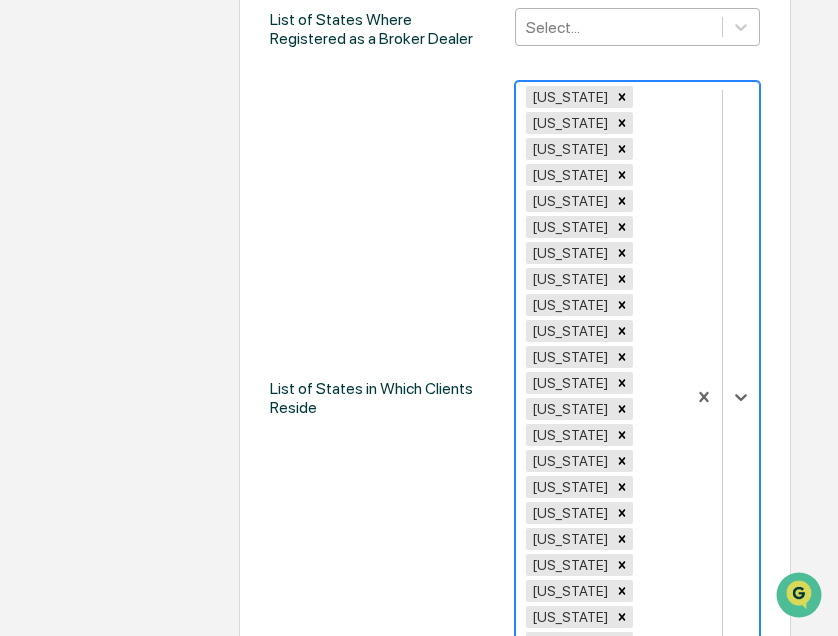 type on "***" 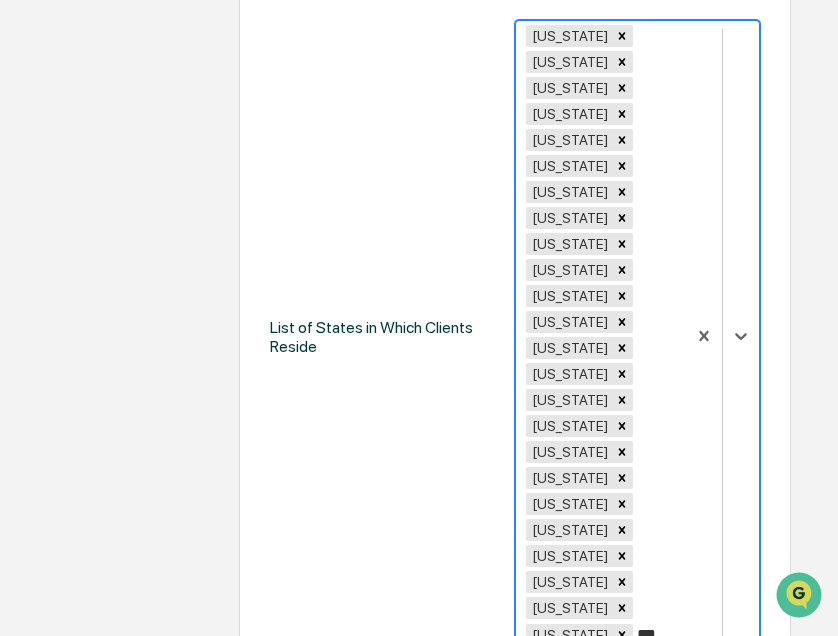 type 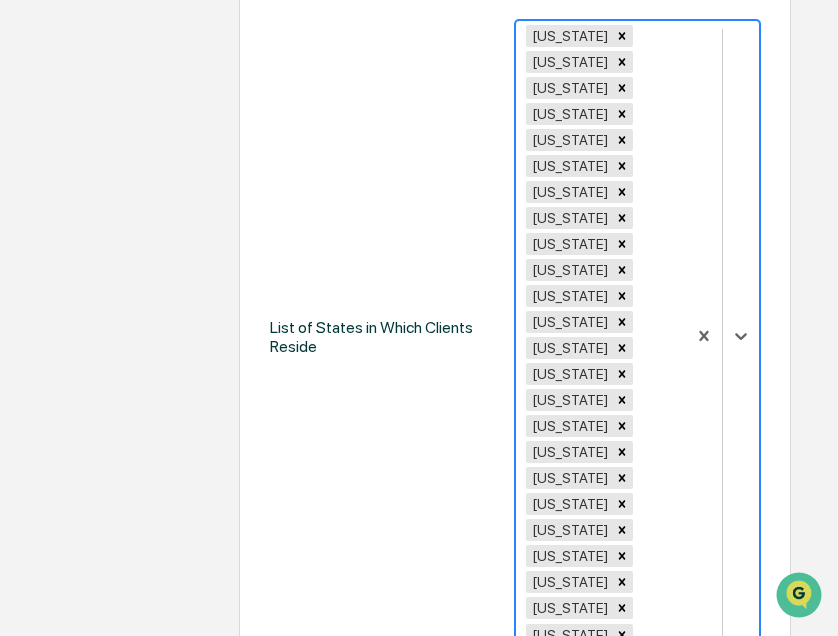 scroll, scrollTop: 1445, scrollLeft: 0, axis: vertical 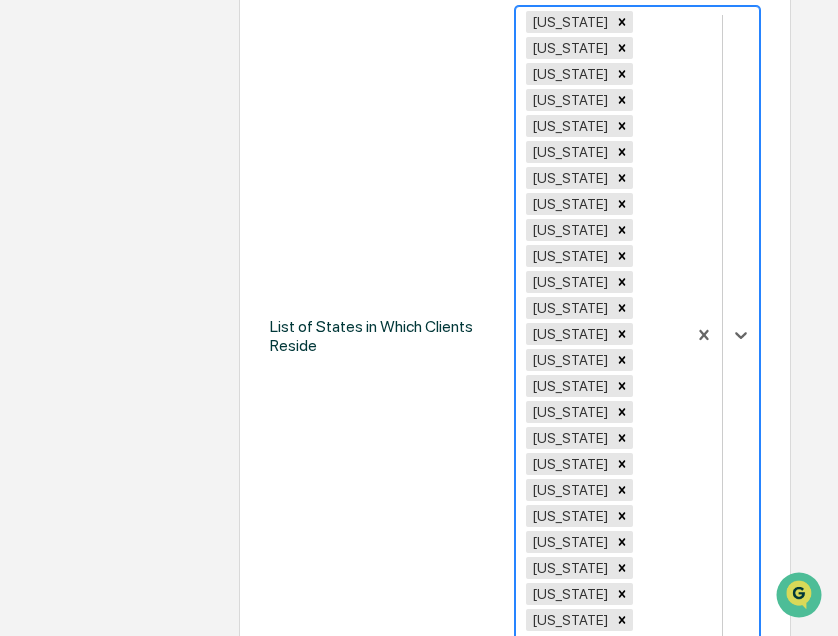 click on "List of States in Which Clients Reside" at bounding box center [380, 336] 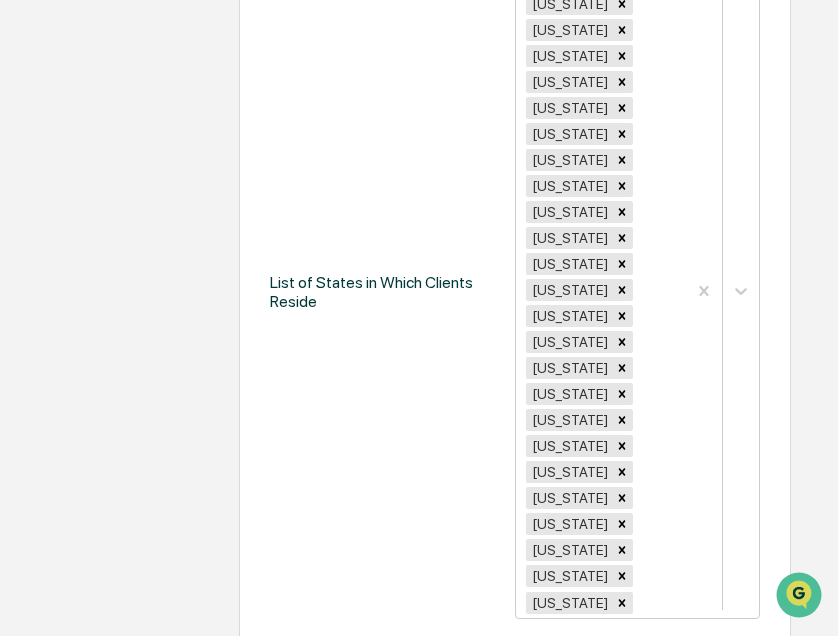 scroll, scrollTop: 1550, scrollLeft: 0, axis: vertical 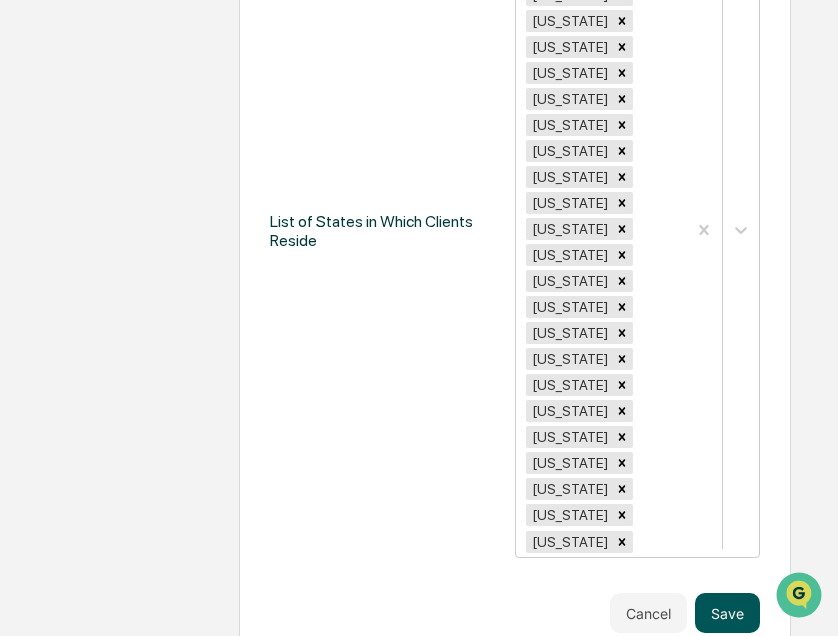 click on "Save" at bounding box center [727, 613] 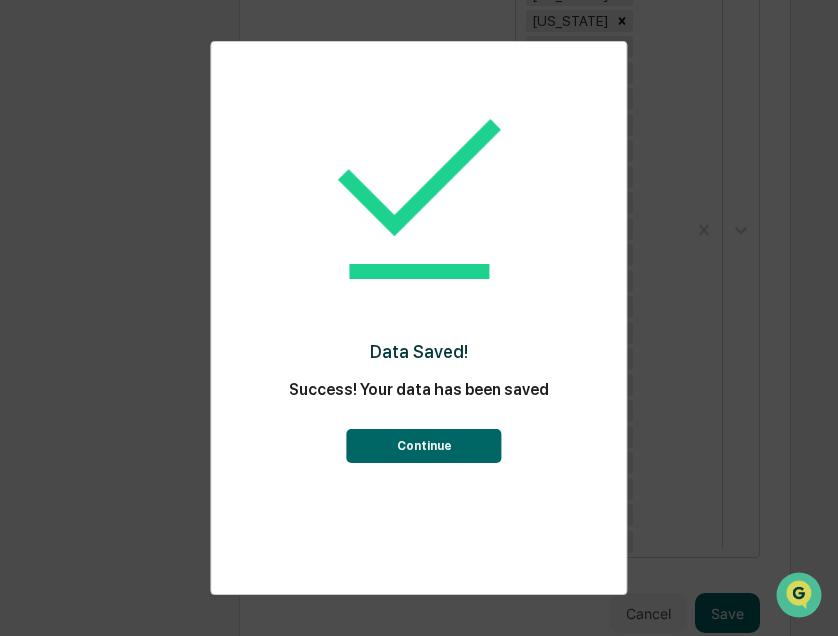 click on "Data Saved! Success! Your data has been saved Continue" at bounding box center (419, 318) 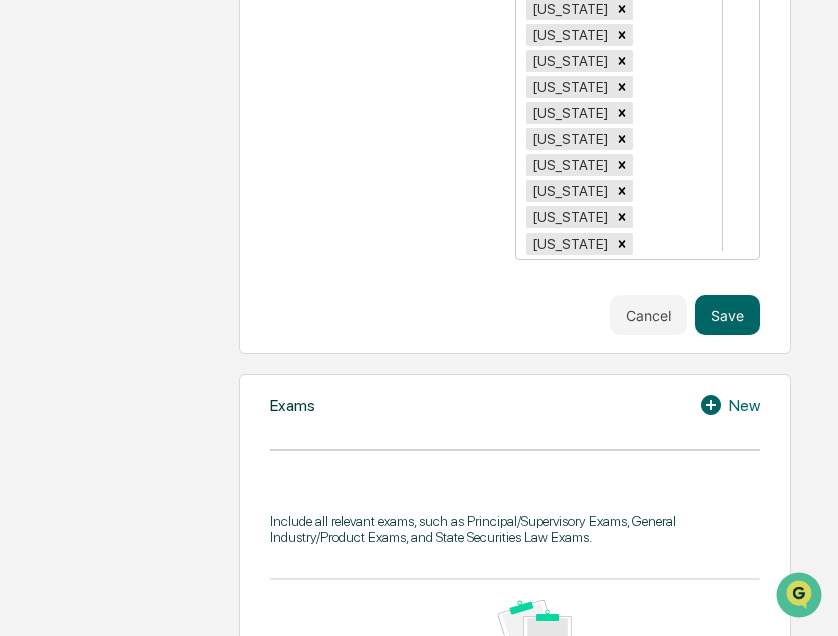 scroll, scrollTop: 1849, scrollLeft: 0, axis: vertical 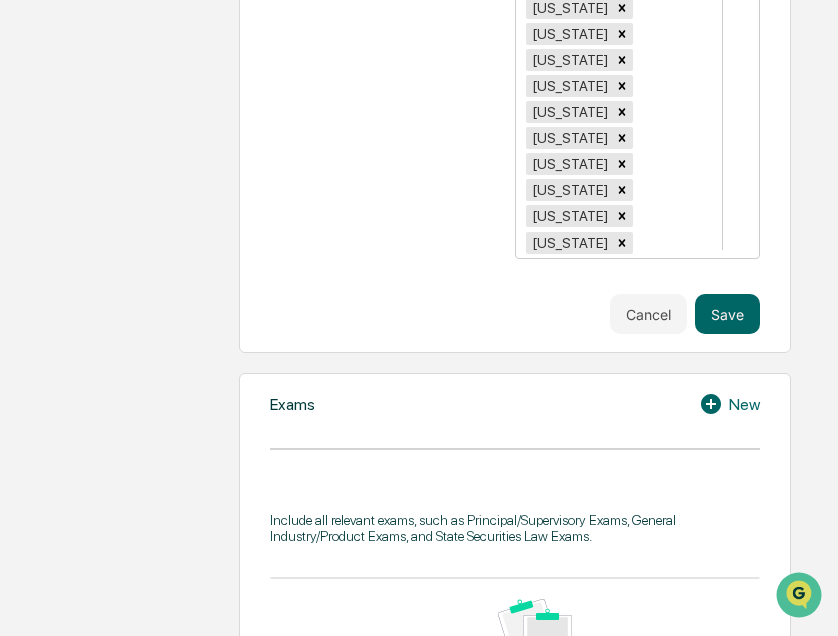 click 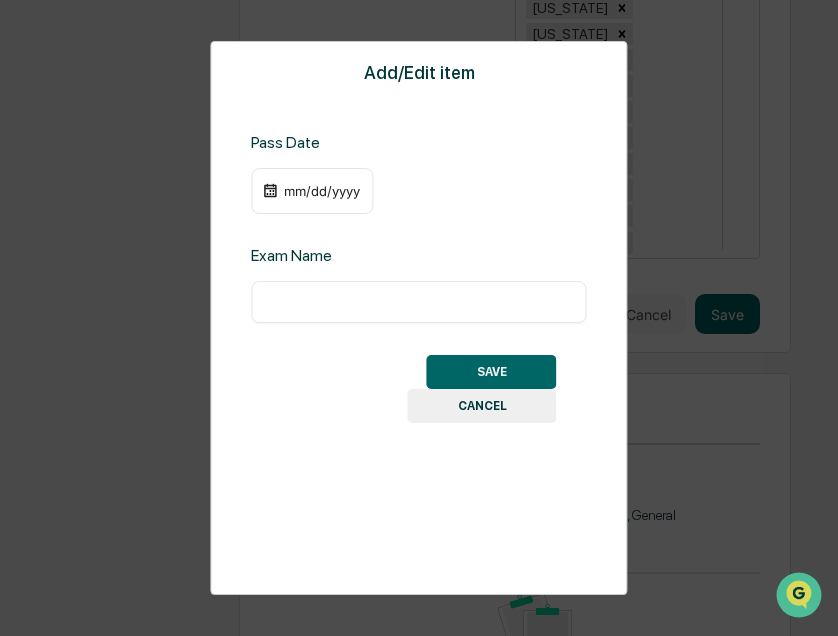 click on "mm/dd/yyyy" at bounding box center [322, 191] 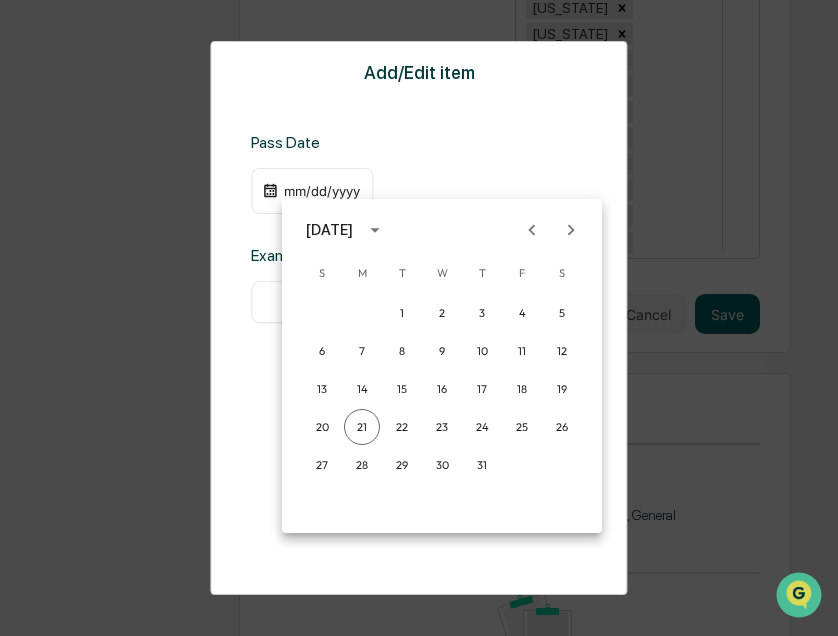 click 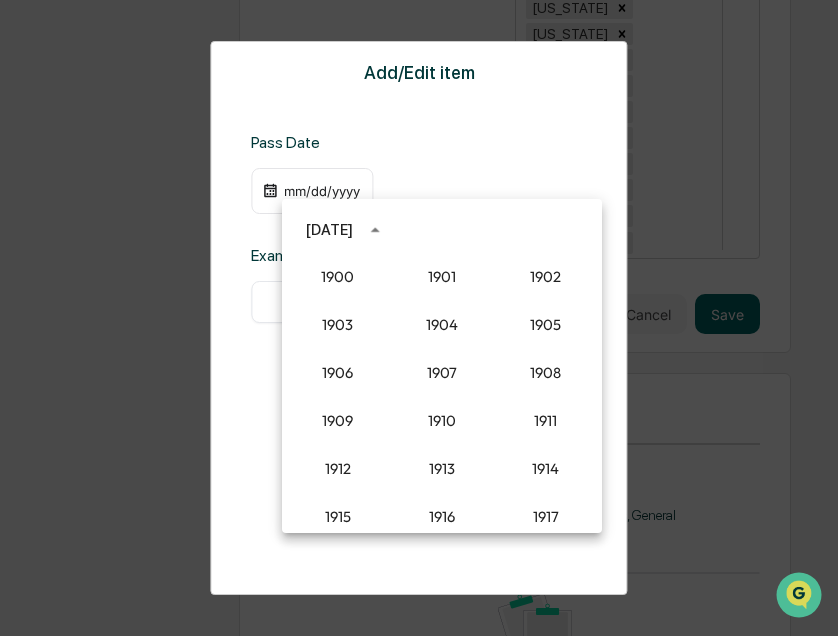 scroll, scrollTop: 1852, scrollLeft: 0, axis: vertical 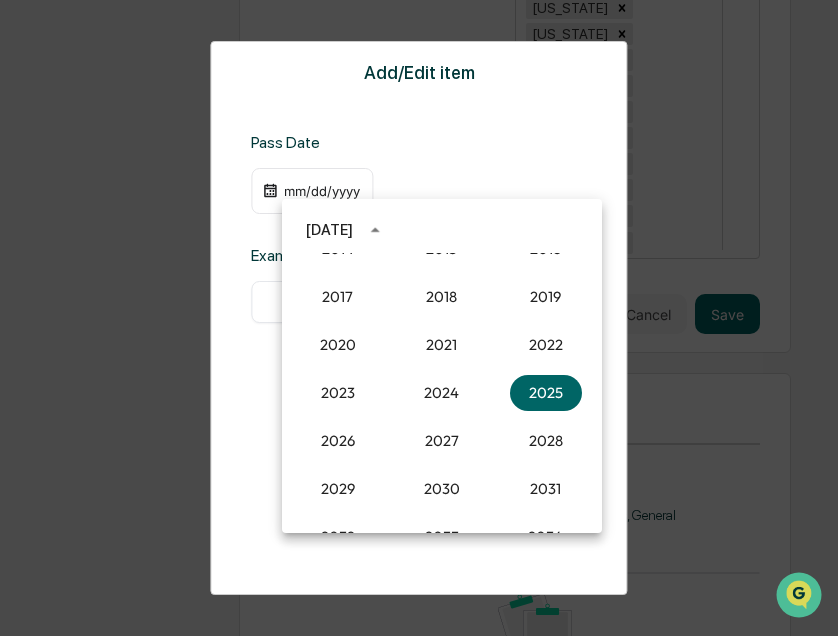 click on "2015" at bounding box center (442, 249) 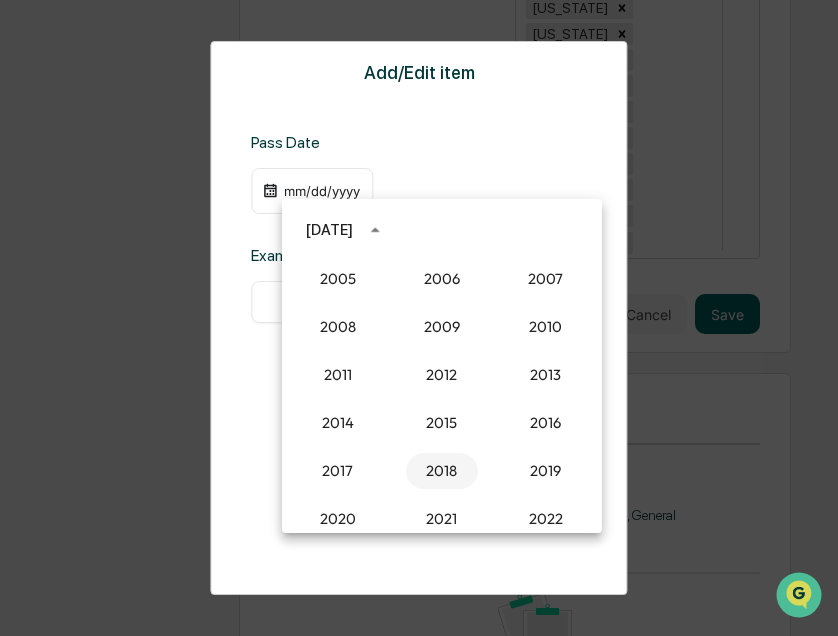 scroll, scrollTop: 1677, scrollLeft: 0, axis: vertical 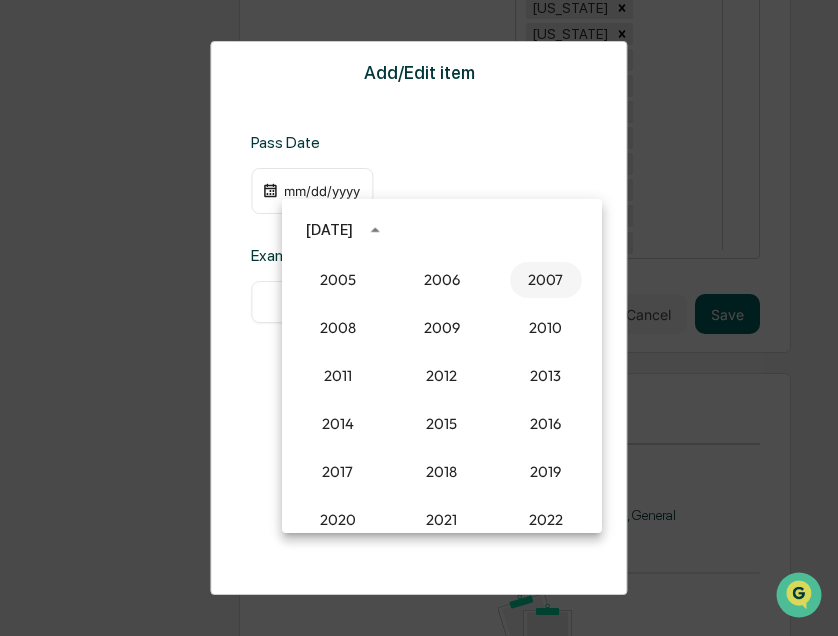 click on "2007" at bounding box center [546, 280] 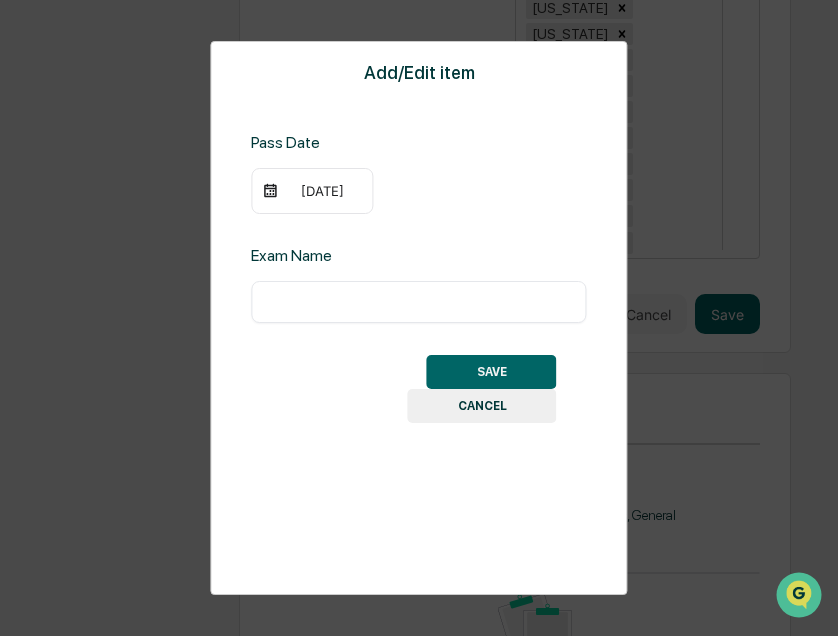 drag, startPoint x: 419, startPoint y: 301, endPoint x: 382, endPoint y: 204, distance: 103.81715 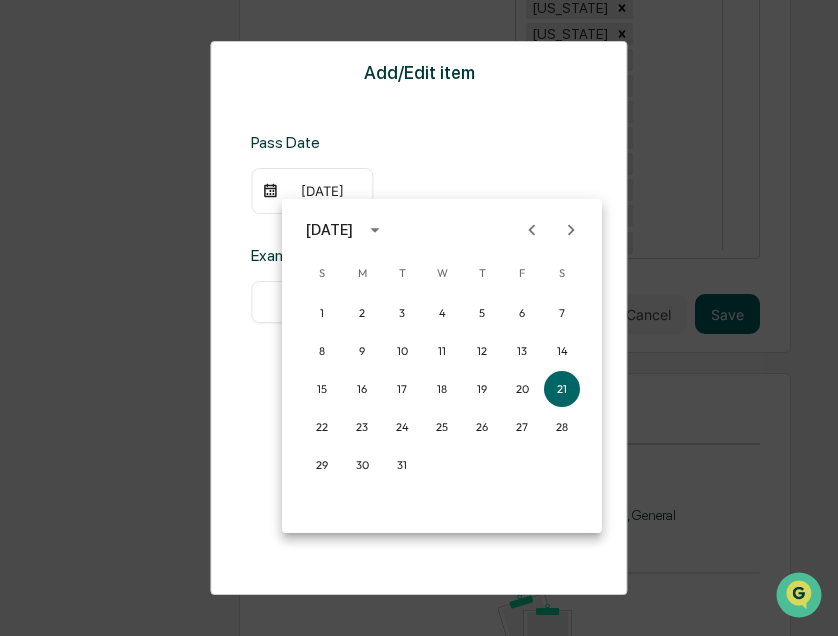click 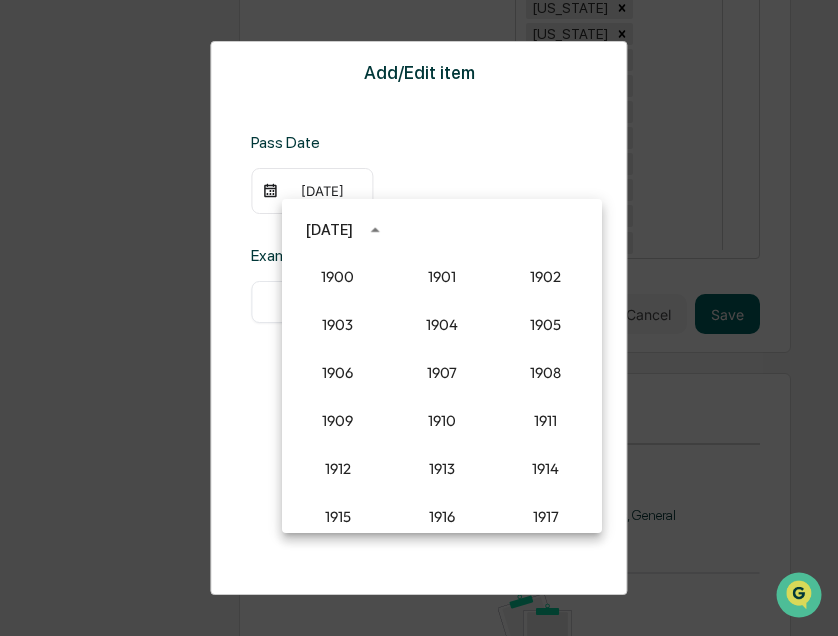scroll, scrollTop: 1564, scrollLeft: 0, axis: vertical 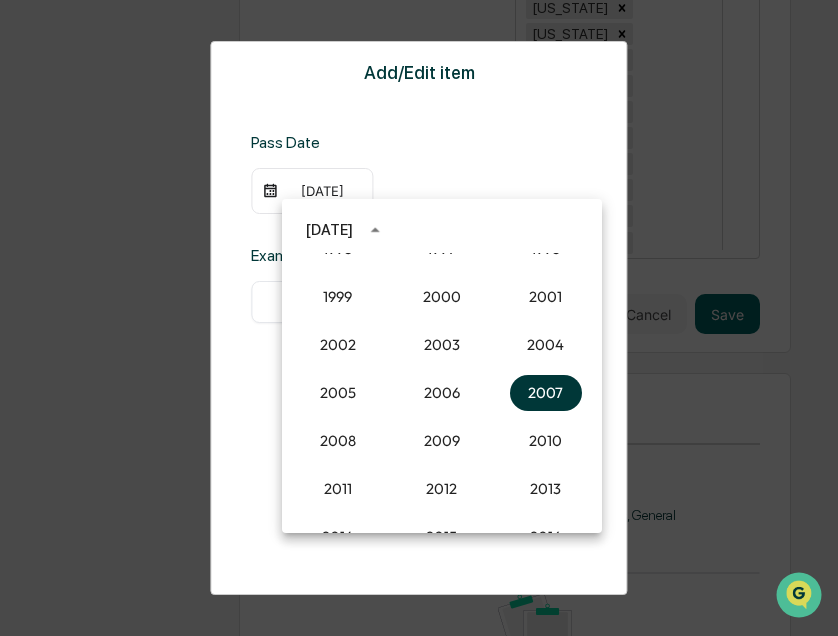 click on "2007" at bounding box center [546, 393] 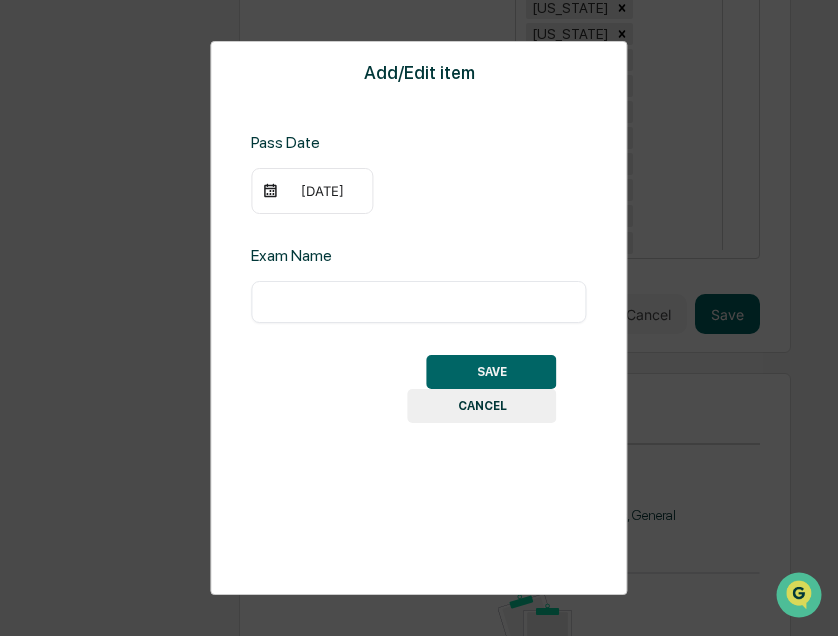 click on "[DATE]" at bounding box center (312, 191) 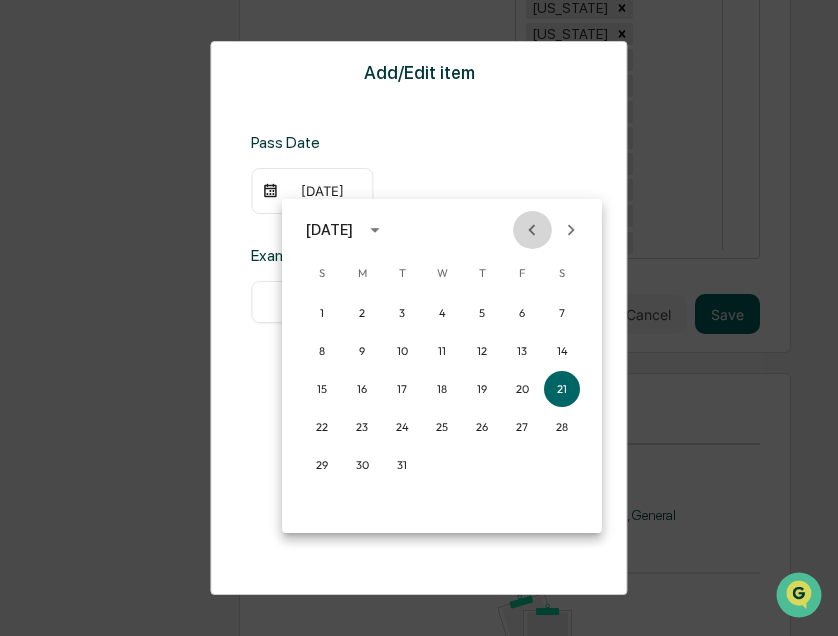 click 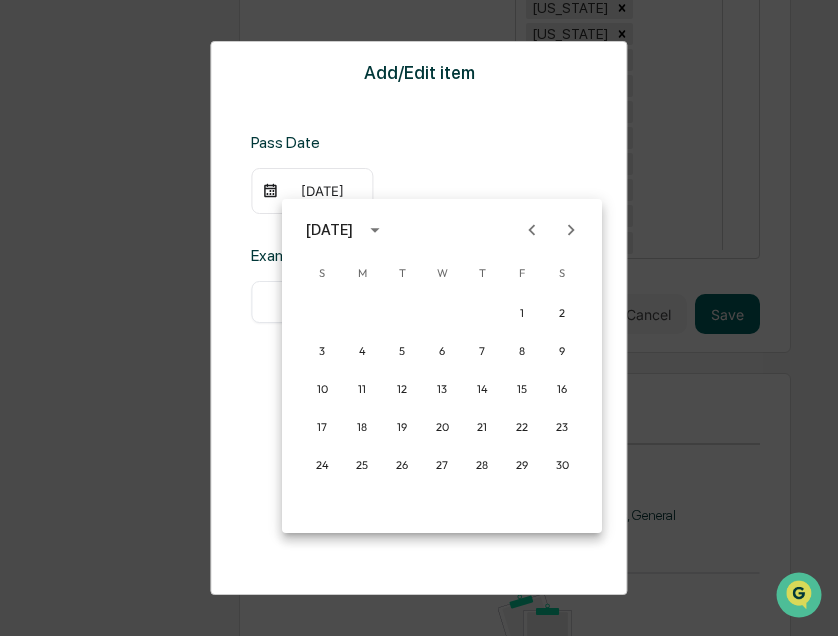 click 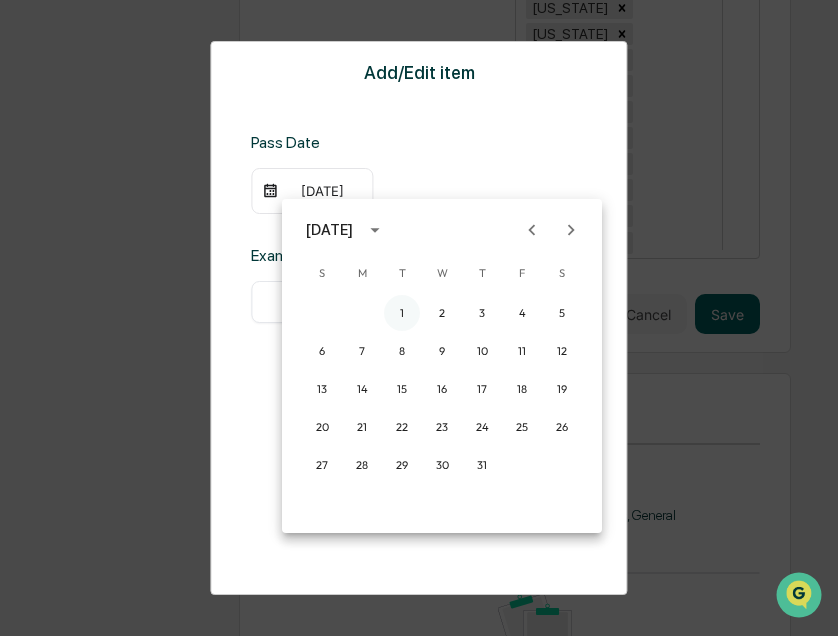 click on "1" at bounding box center (402, 313) 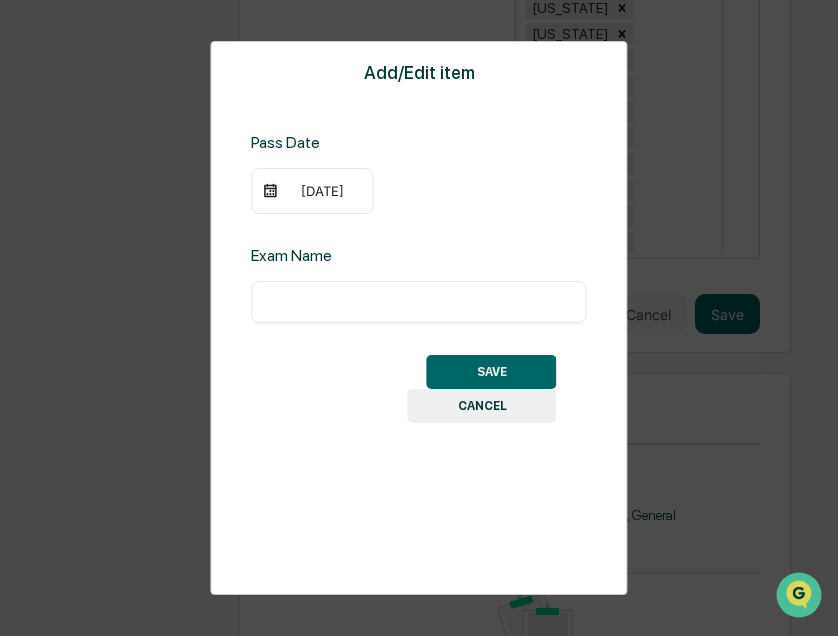 click at bounding box center (418, 302) 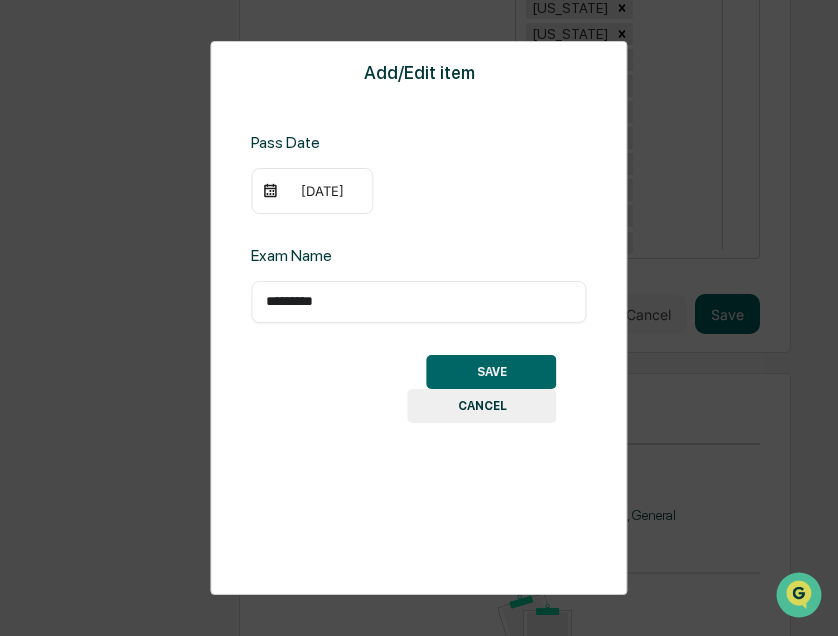 type on "*********" 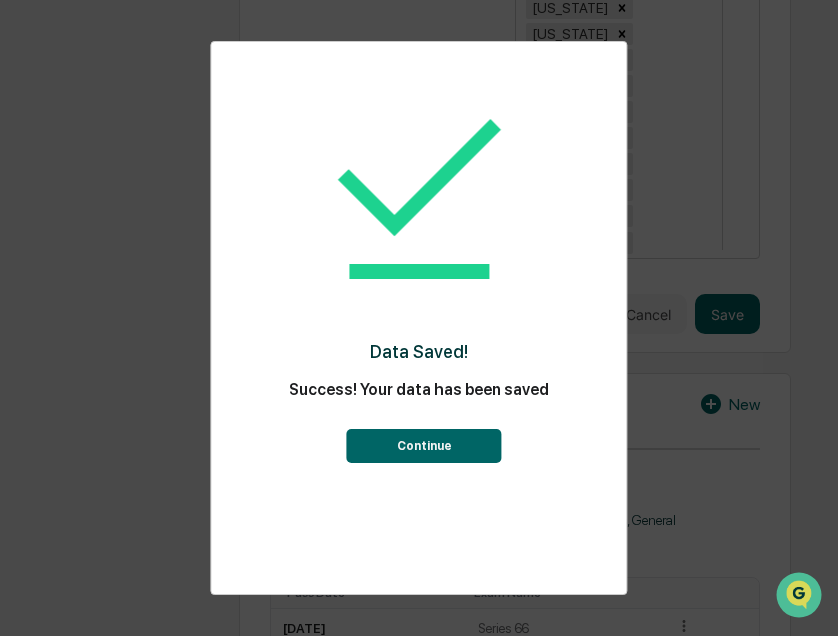 click on "Continue" at bounding box center [424, 446] 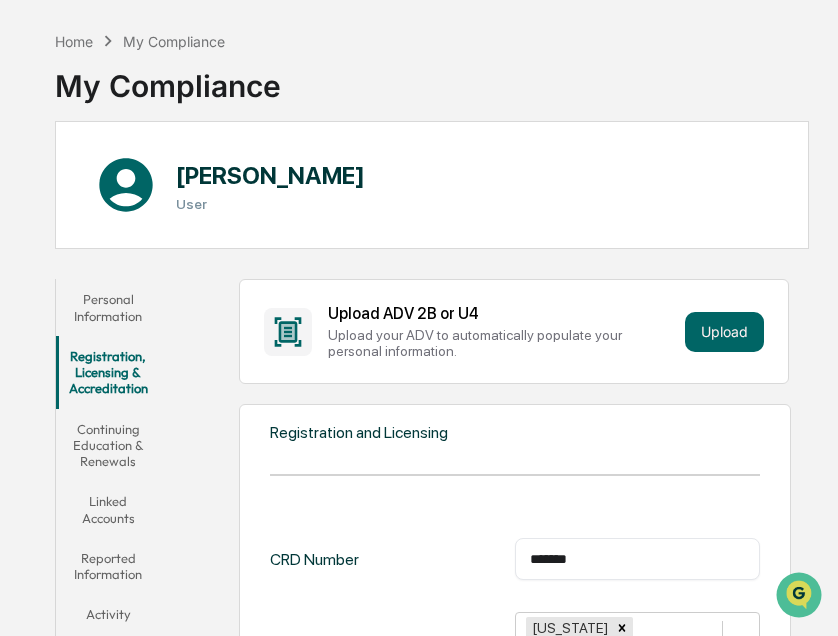 scroll, scrollTop: 0, scrollLeft: 0, axis: both 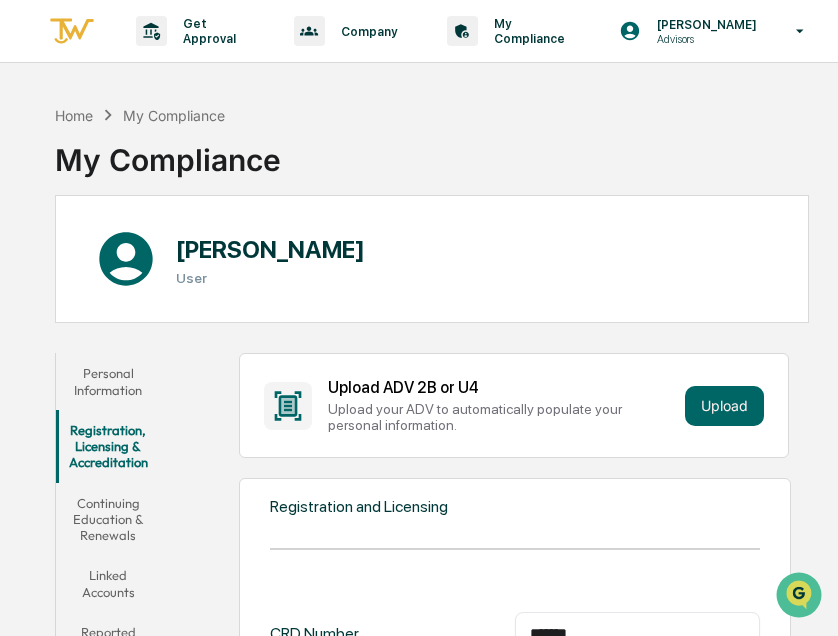 click at bounding box center (84, 31) 